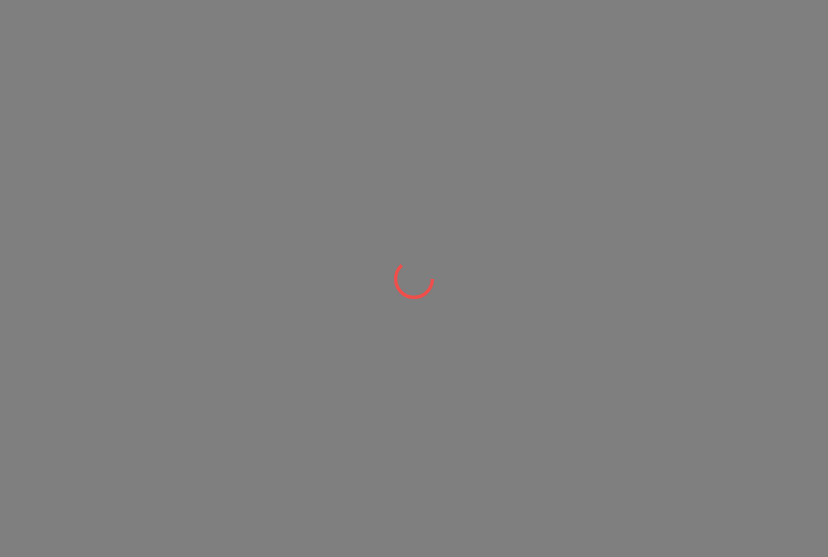 scroll, scrollTop: 0, scrollLeft: 0, axis: both 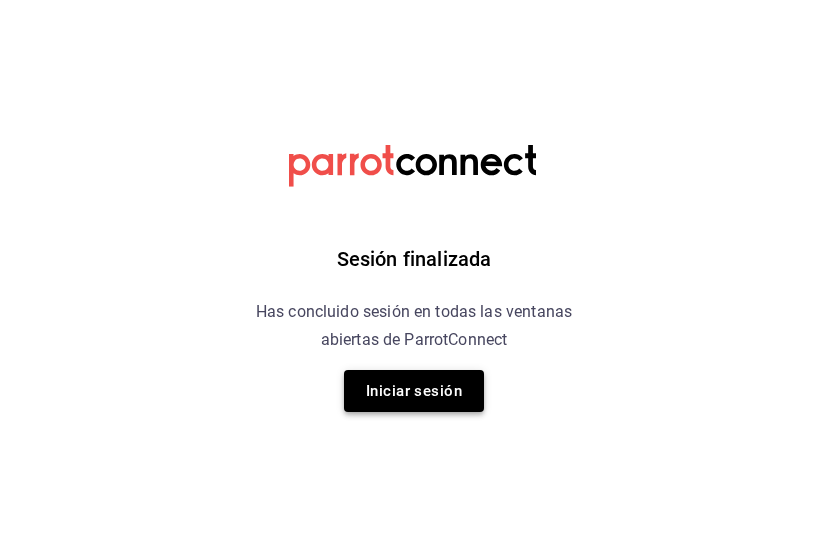 click on "Iniciar sesión" at bounding box center (414, 391) 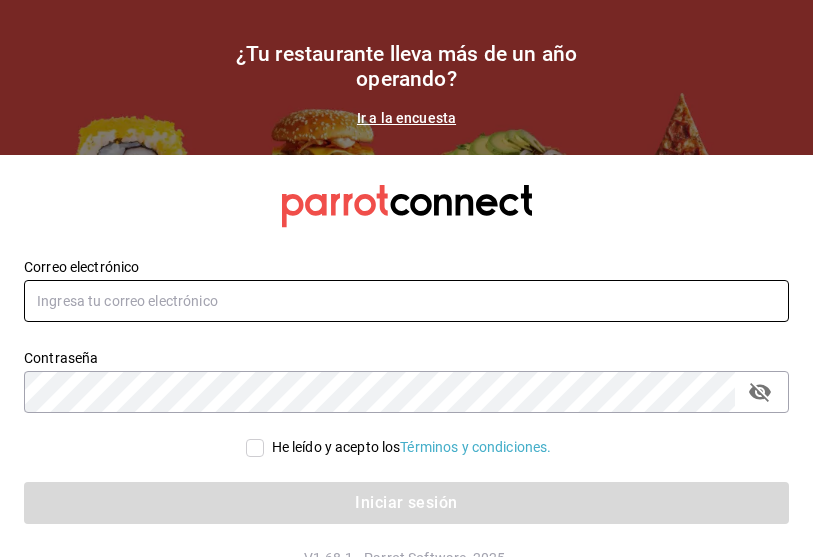 click at bounding box center (406, 301) 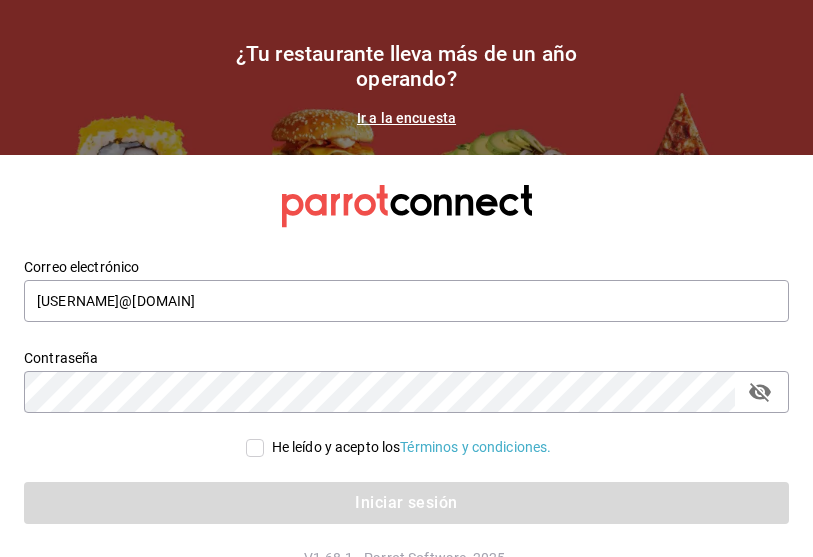 click 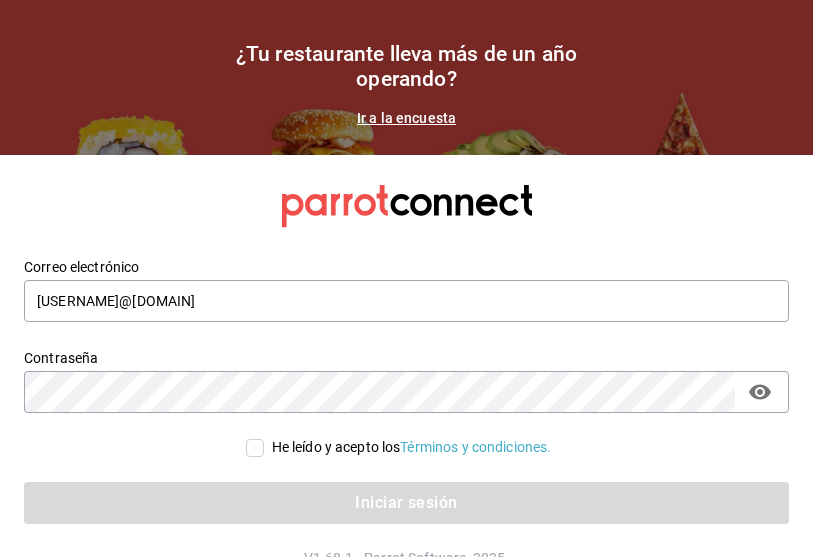 click on "He leído y acepto los  Términos y condiciones." at bounding box center (255, 448) 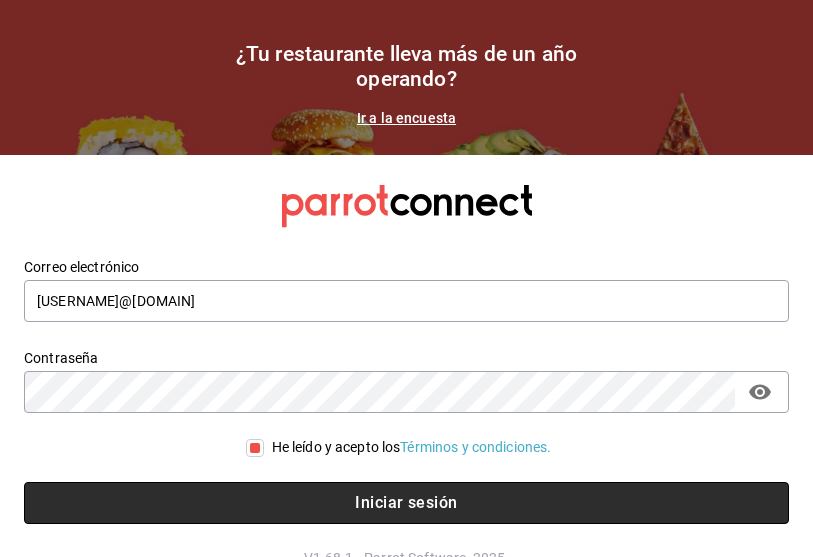 click on "Iniciar sesión" at bounding box center (406, 503) 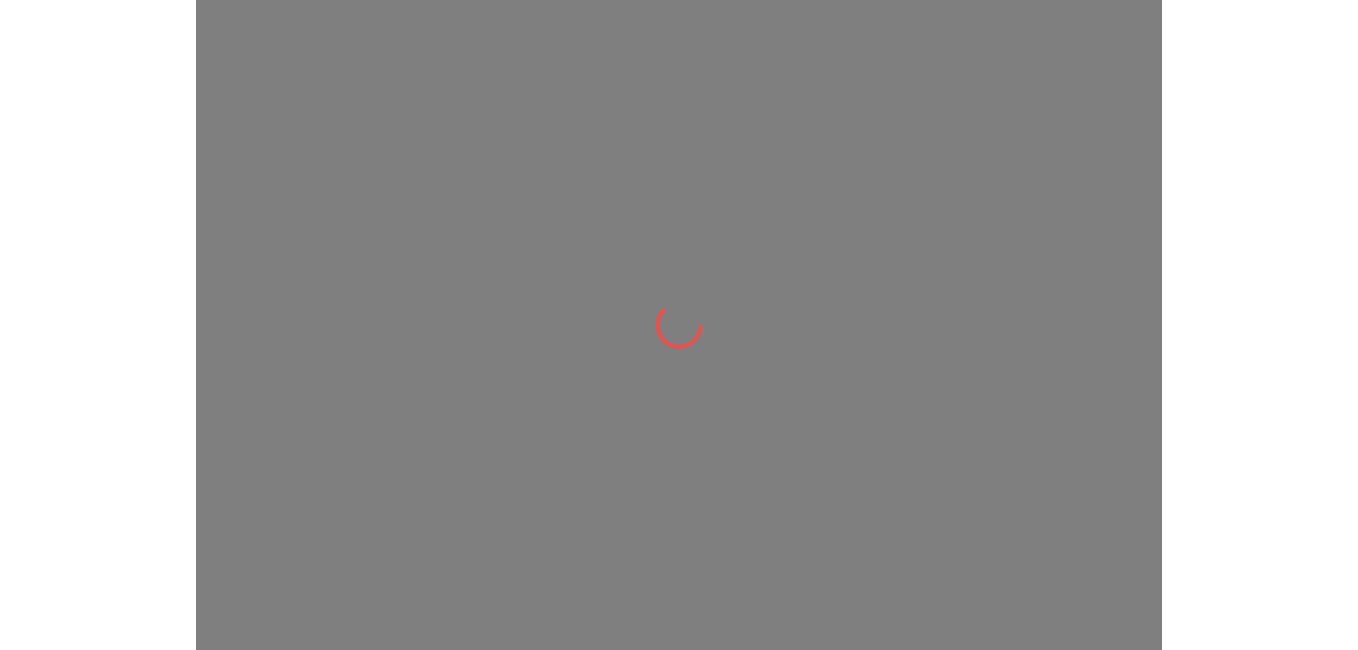 scroll, scrollTop: 0, scrollLeft: 0, axis: both 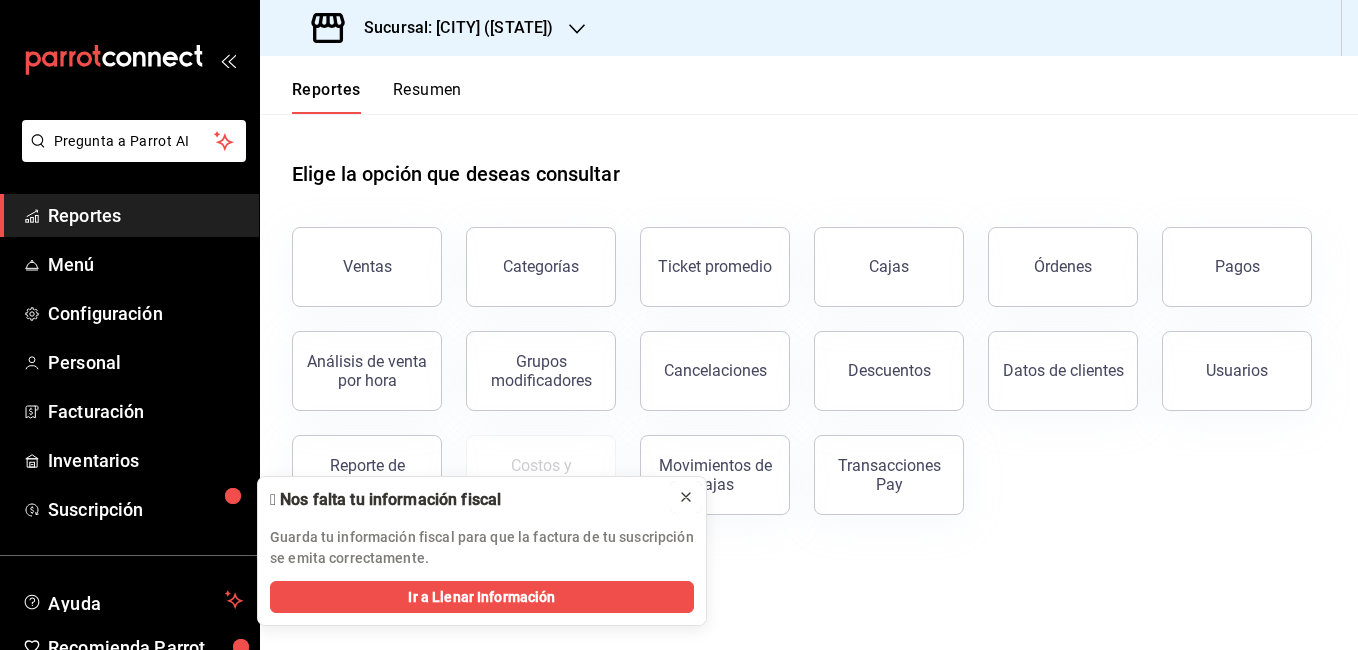 click 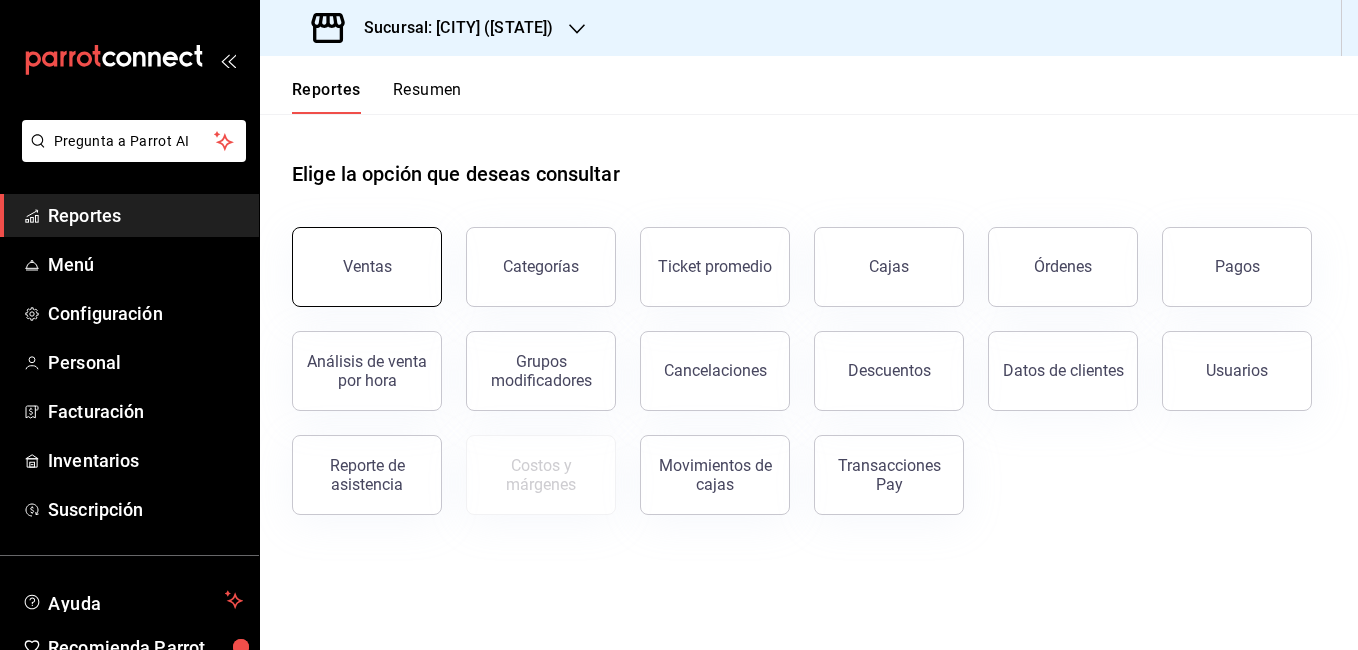 click on "Ventas" at bounding box center (367, 267) 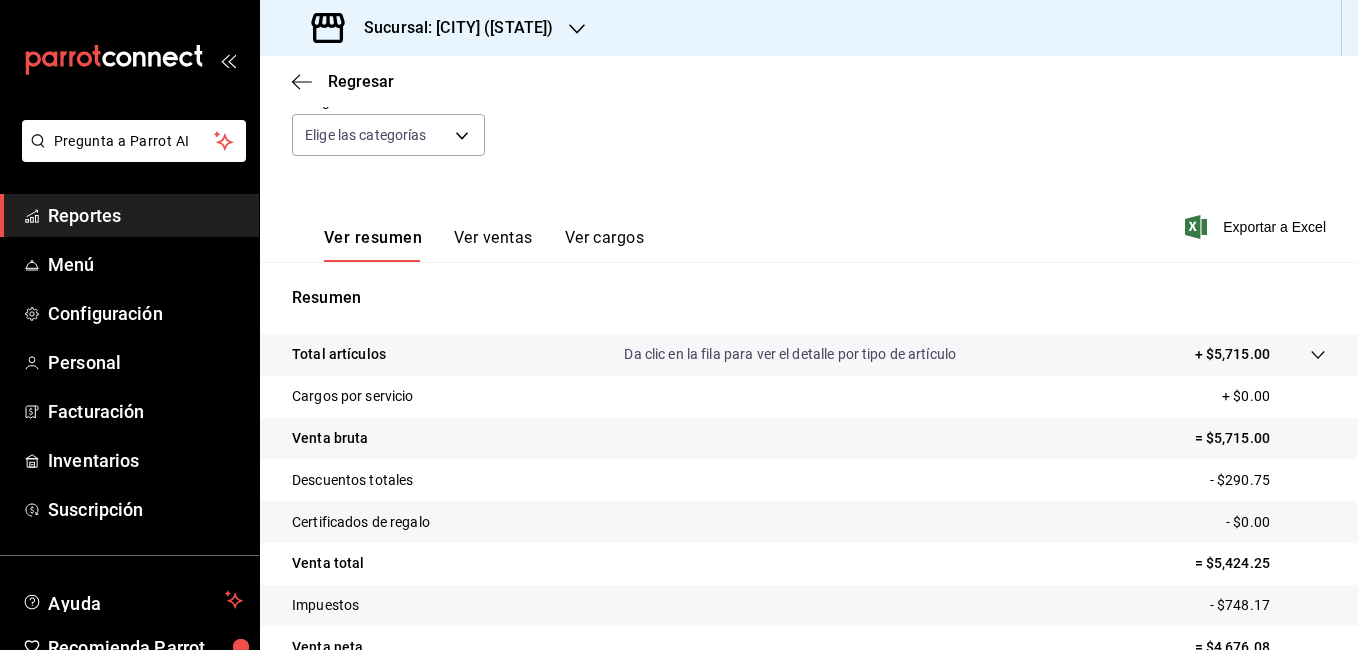 scroll, scrollTop: 0, scrollLeft: 0, axis: both 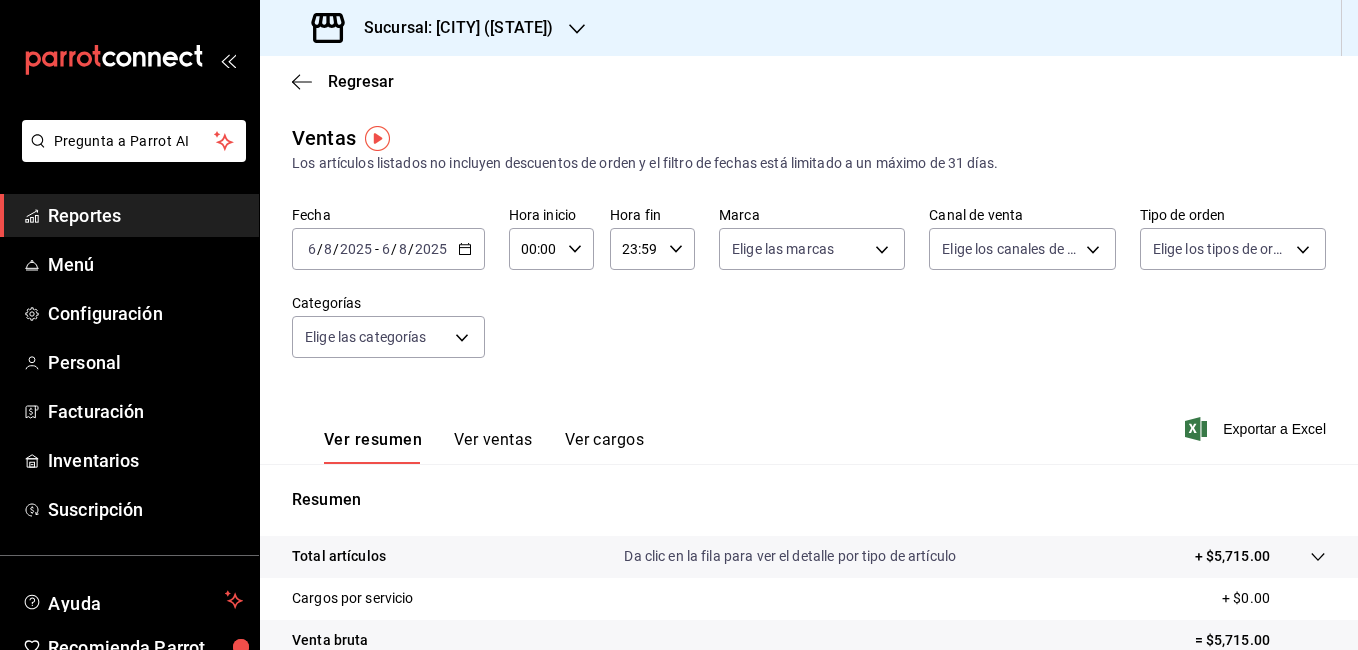 click on "00:00 Hora inicio" at bounding box center (551, 249) 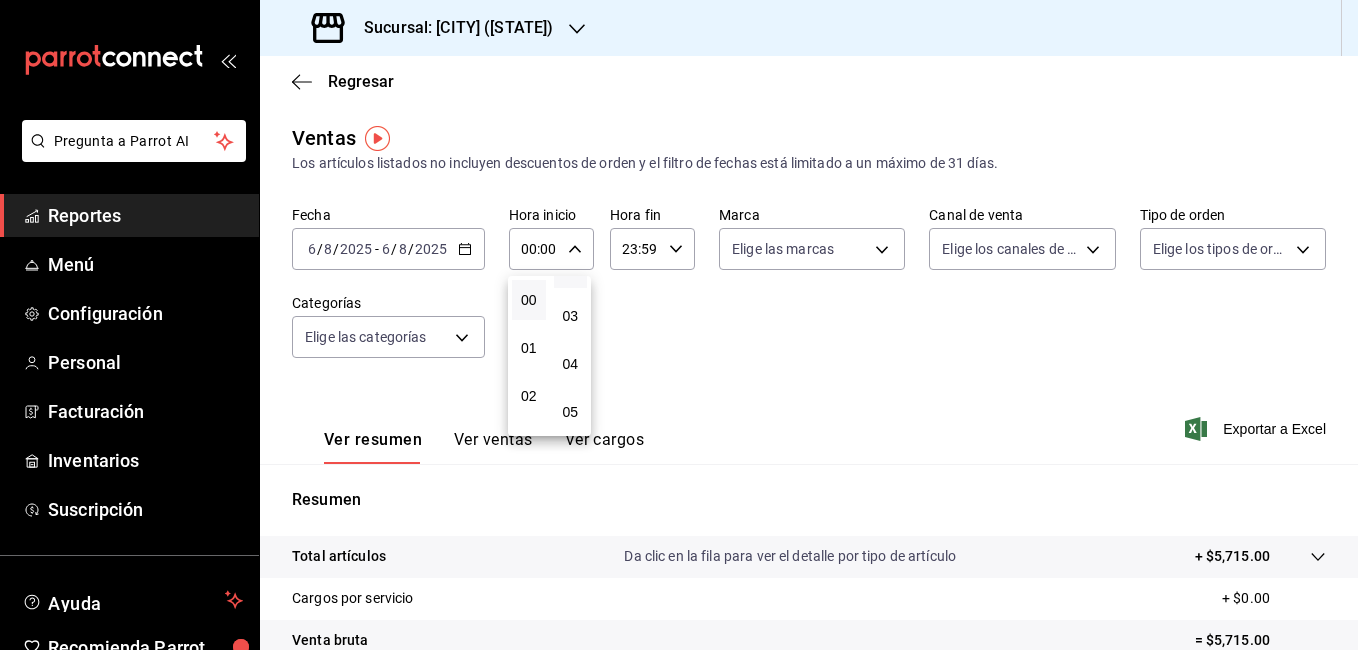 scroll, scrollTop: 130, scrollLeft: 0, axis: vertical 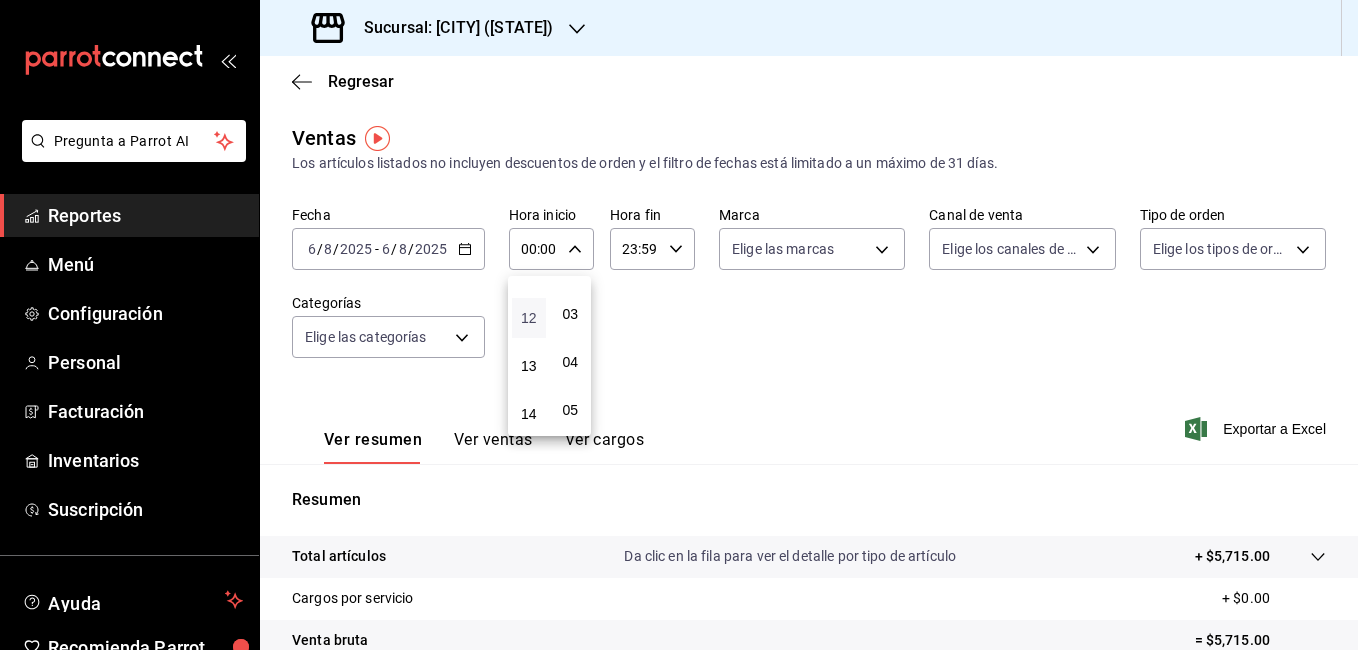 click on "12" at bounding box center (529, 318) 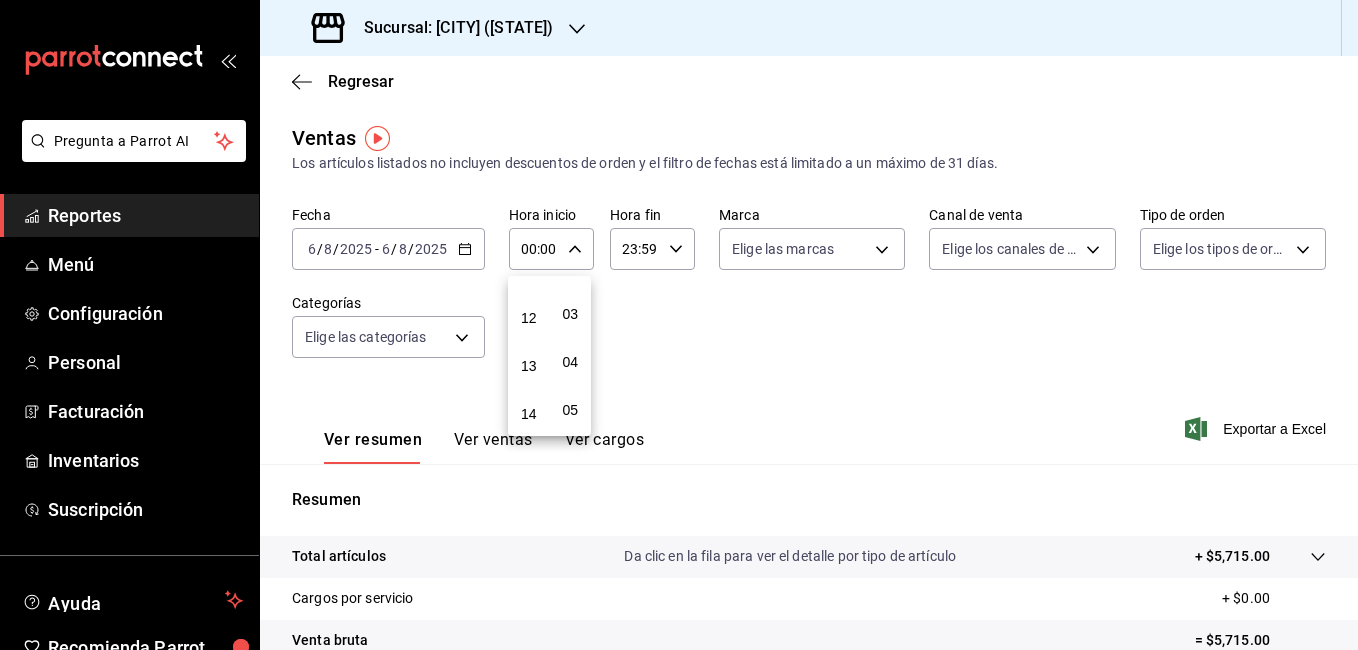 type on "12:00" 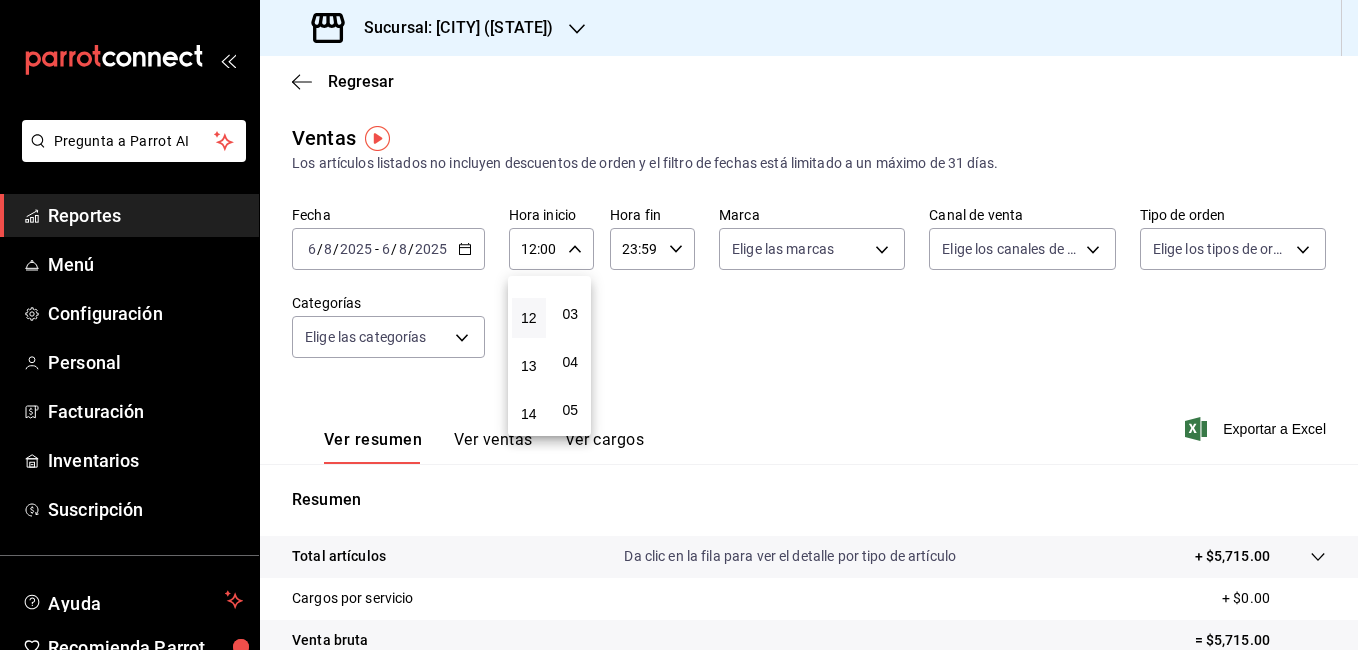 click at bounding box center [679, 325] 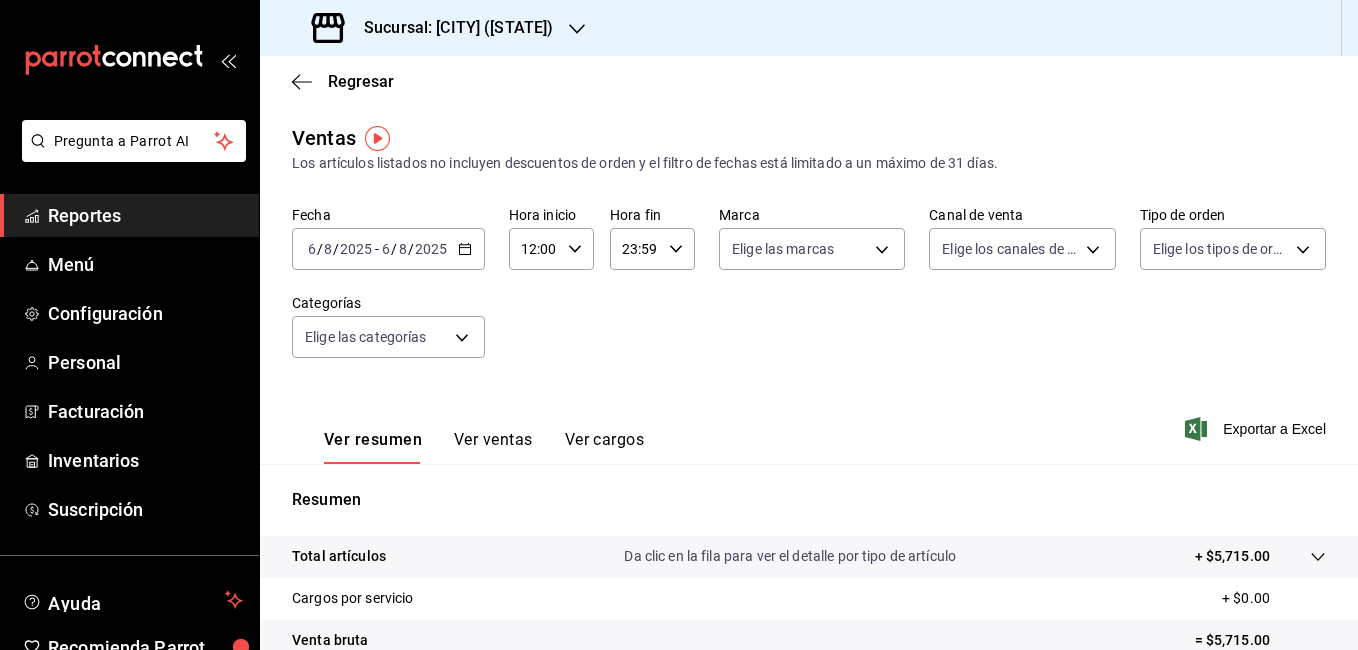 drag, startPoint x: 680, startPoint y: 255, endPoint x: 668, endPoint y: 251, distance: 12.649111 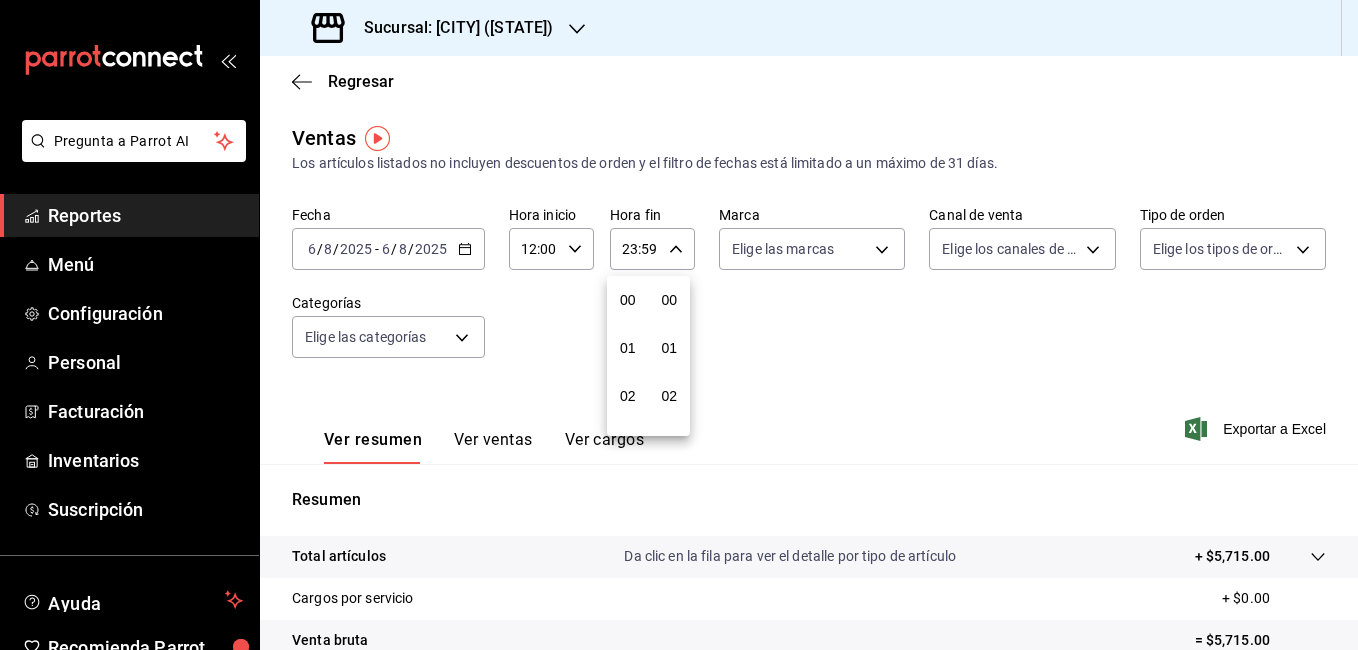 scroll, scrollTop: 992, scrollLeft: 0, axis: vertical 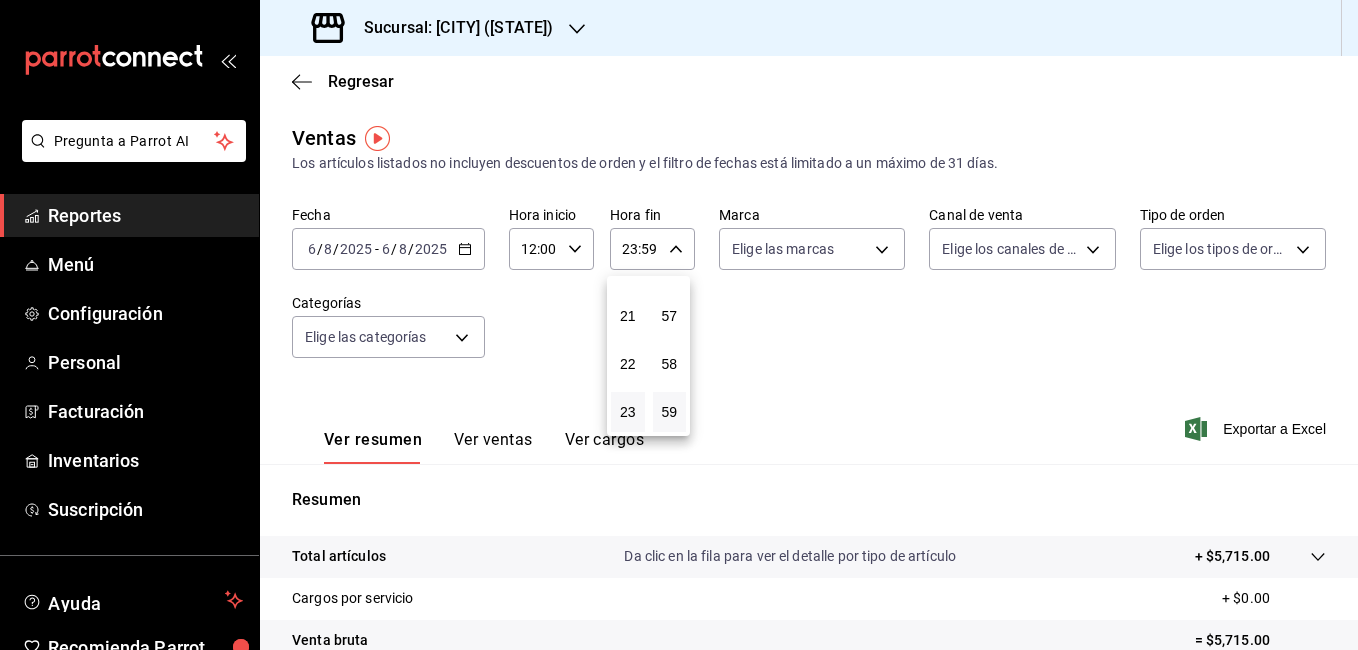 click at bounding box center (679, 325) 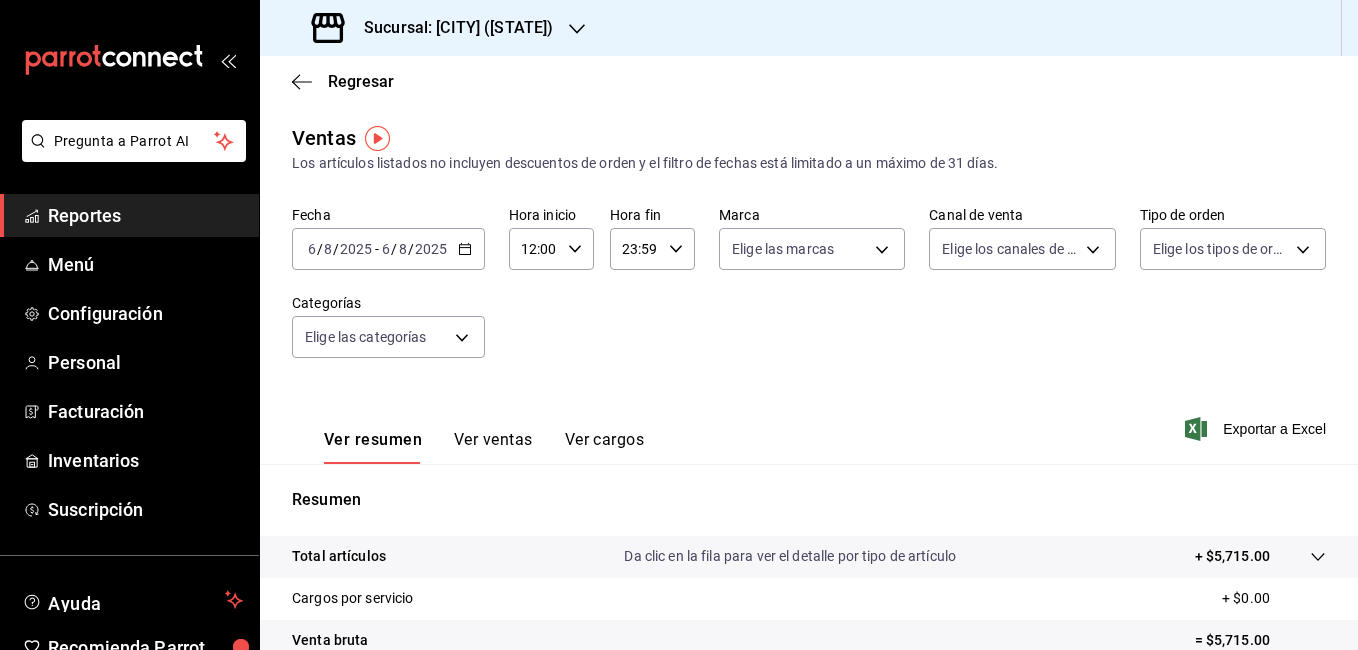 click 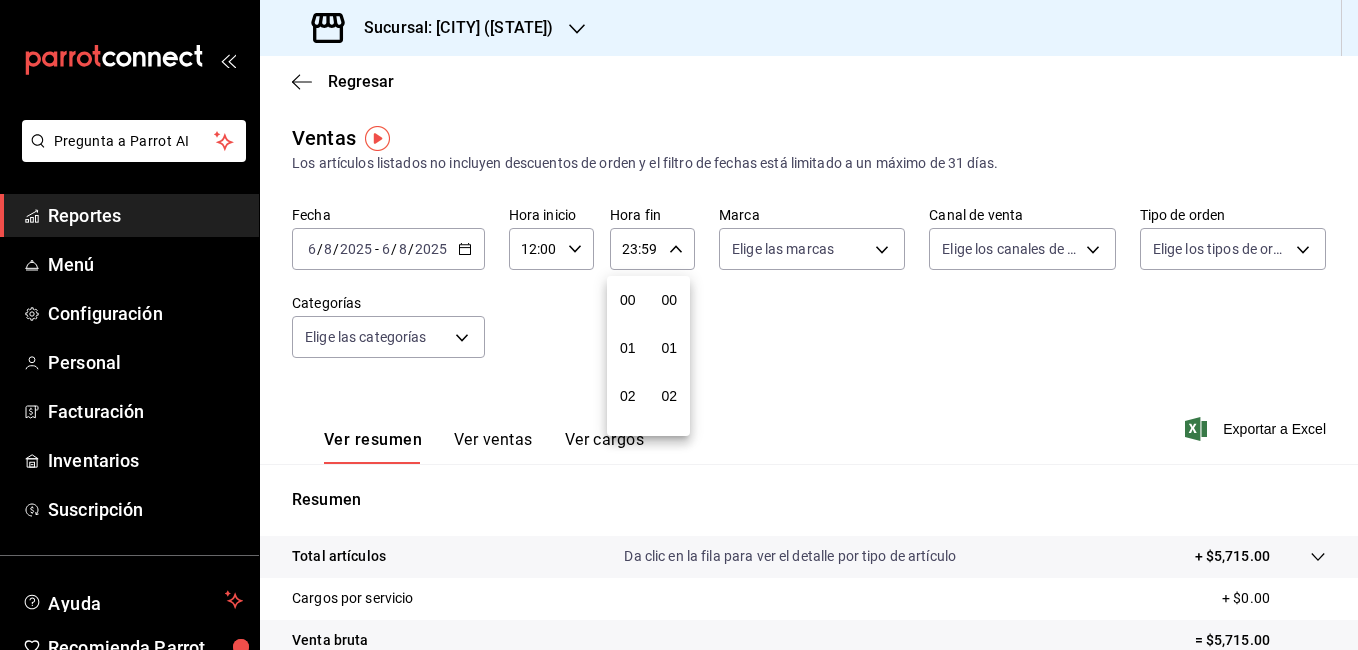 scroll, scrollTop: 992, scrollLeft: 0, axis: vertical 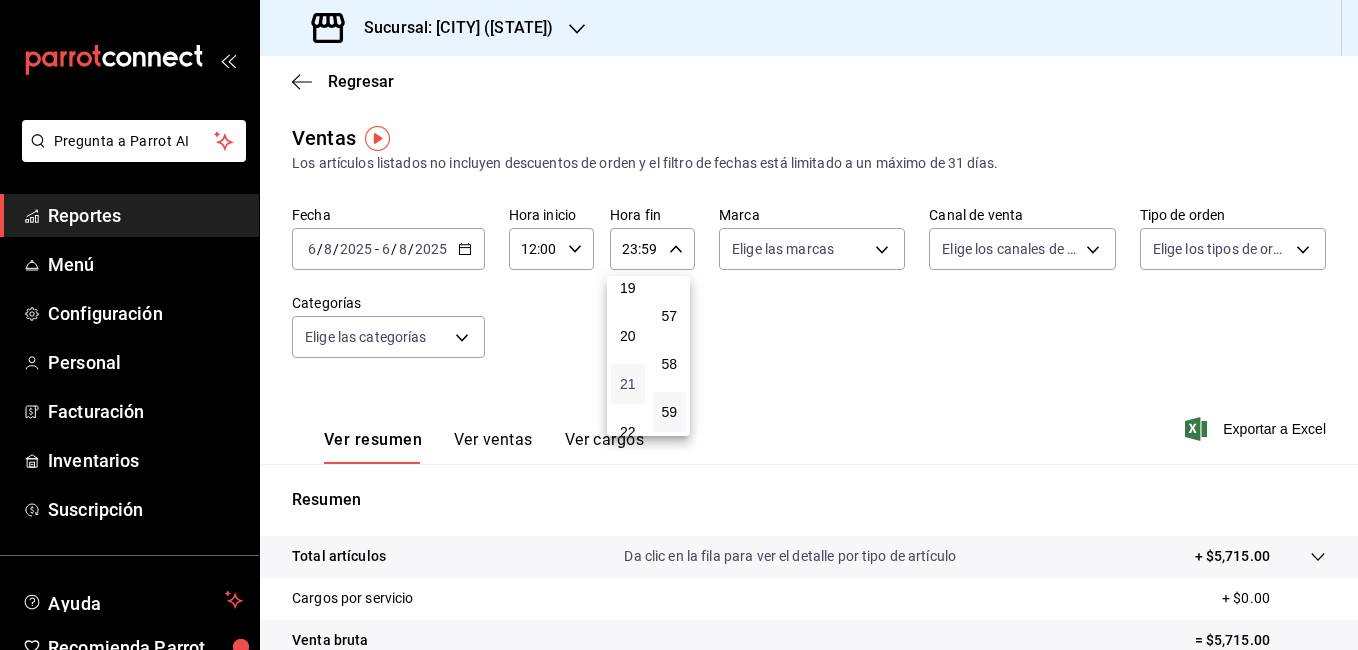 click on "21" at bounding box center [628, 384] 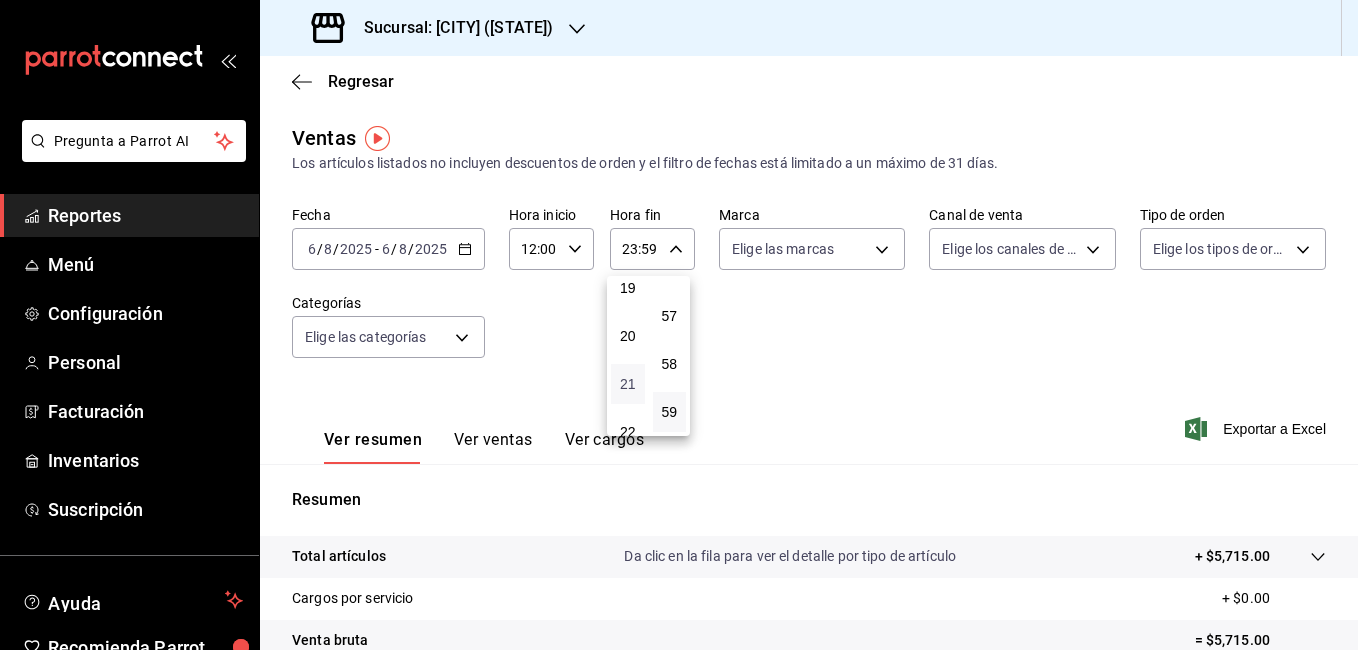 type on "21:59" 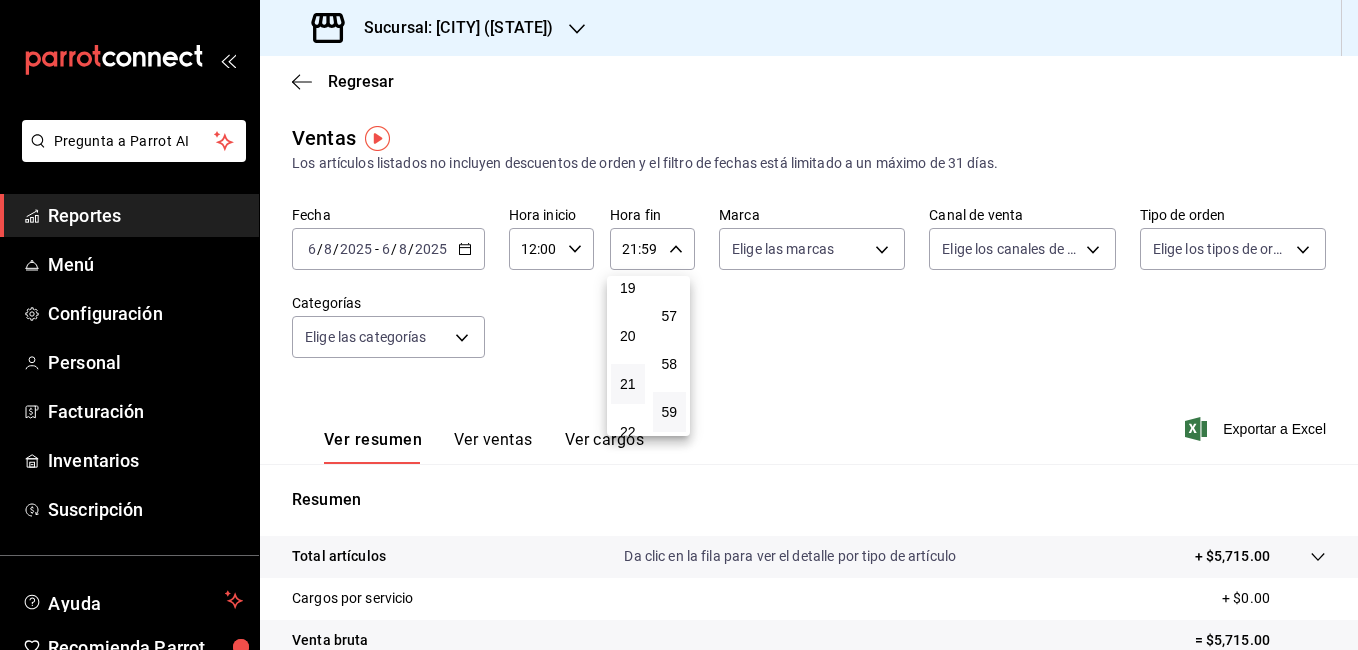 click at bounding box center (679, 325) 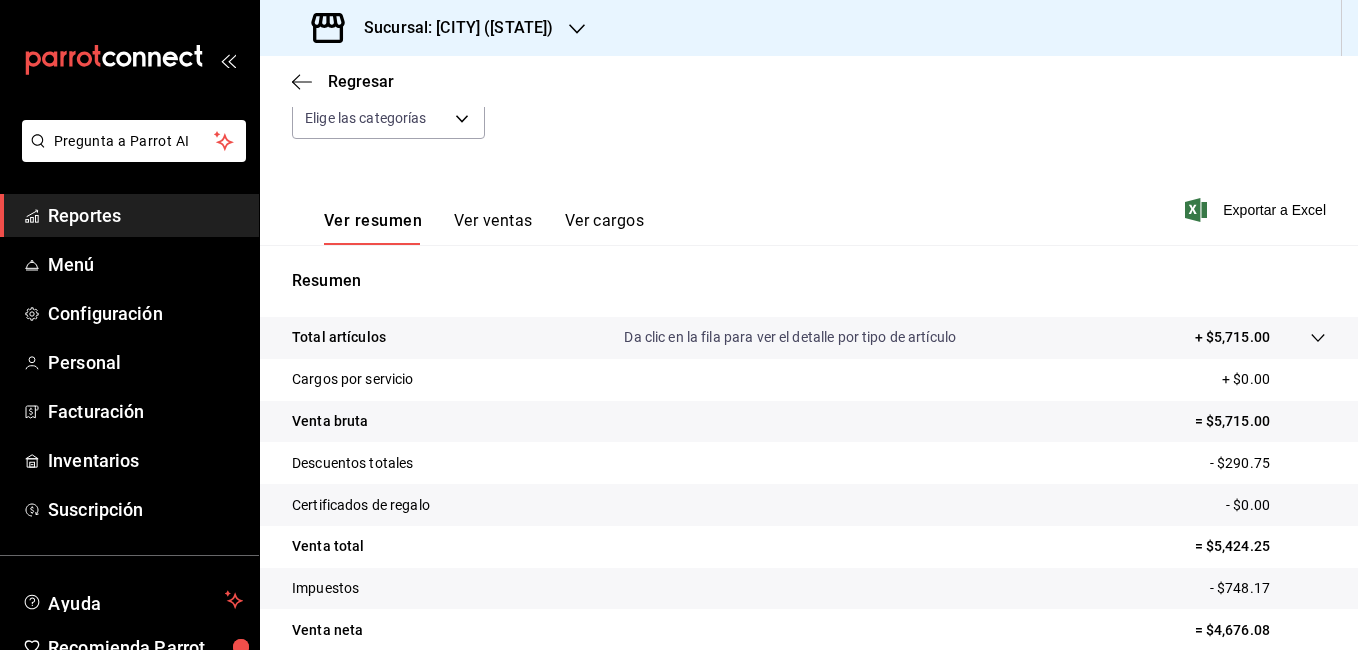 scroll, scrollTop: 308, scrollLeft: 0, axis: vertical 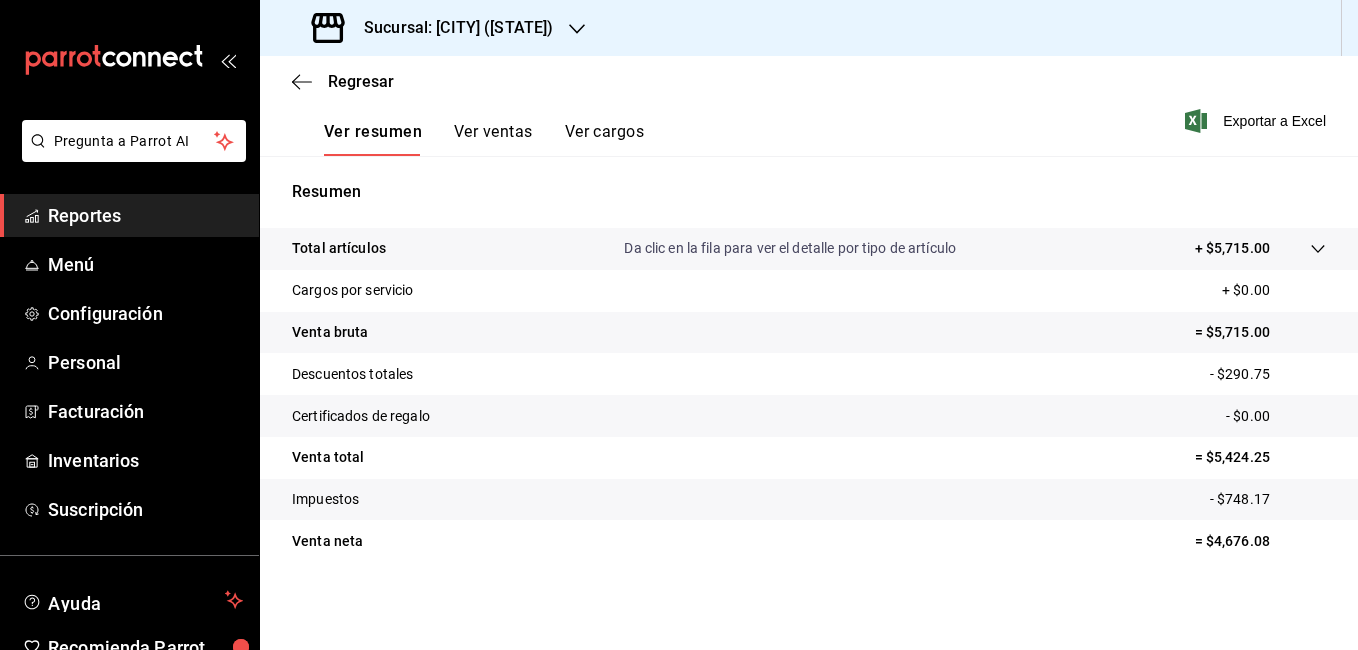 click on "Resumen Total artículos Da clic en la fila para ver el detalle por tipo de artículo + $5,715.00 Cargos por servicio + $0.00 Venta bruta = $5,715.00 Descuentos totales - $290.75 Certificados de regalo - $0.00 Venta total = $5,424.25 Impuestos - $748.17 Venta neta = $4,676.08" at bounding box center (809, 371) 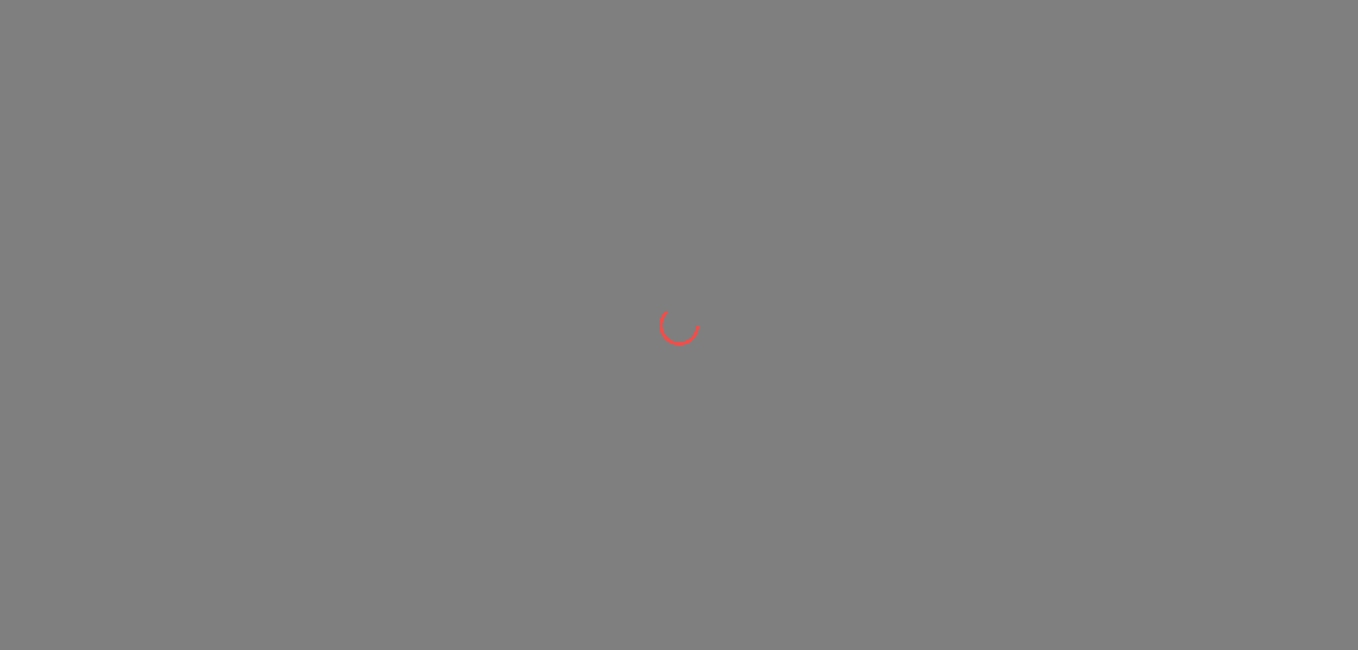 scroll, scrollTop: 0, scrollLeft: 0, axis: both 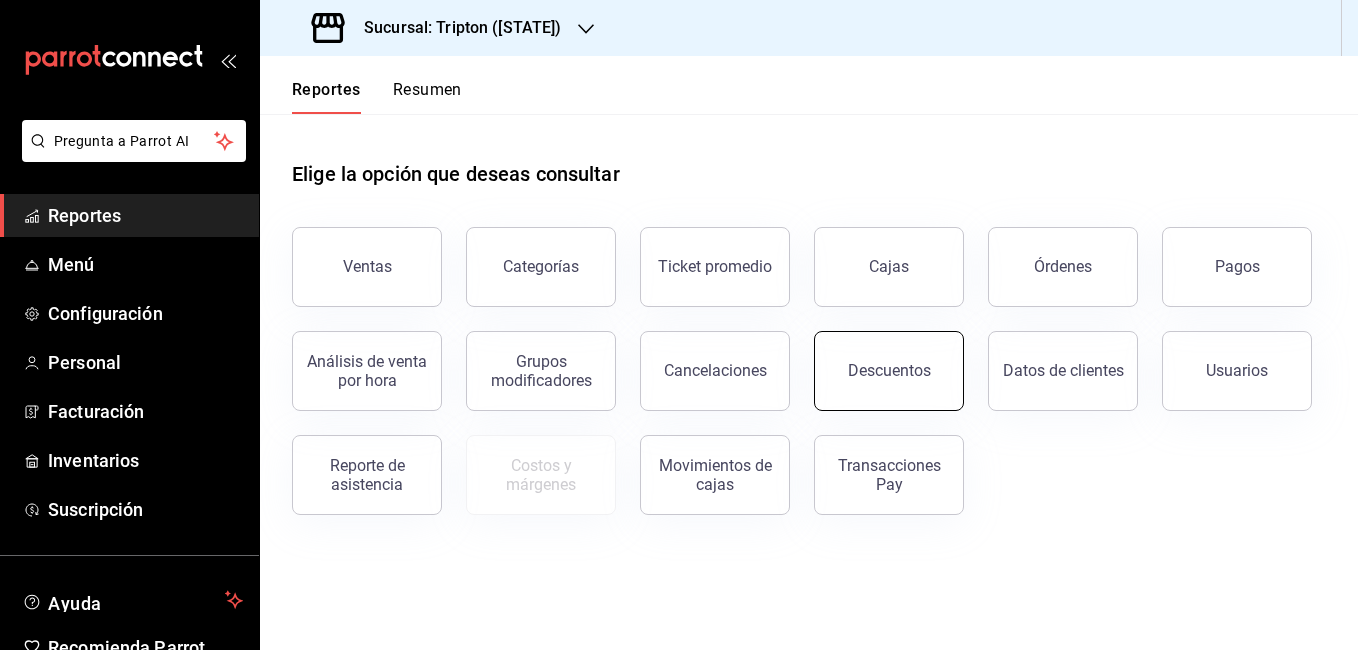 click on "Descuentos" at bounding box center [889, 370] 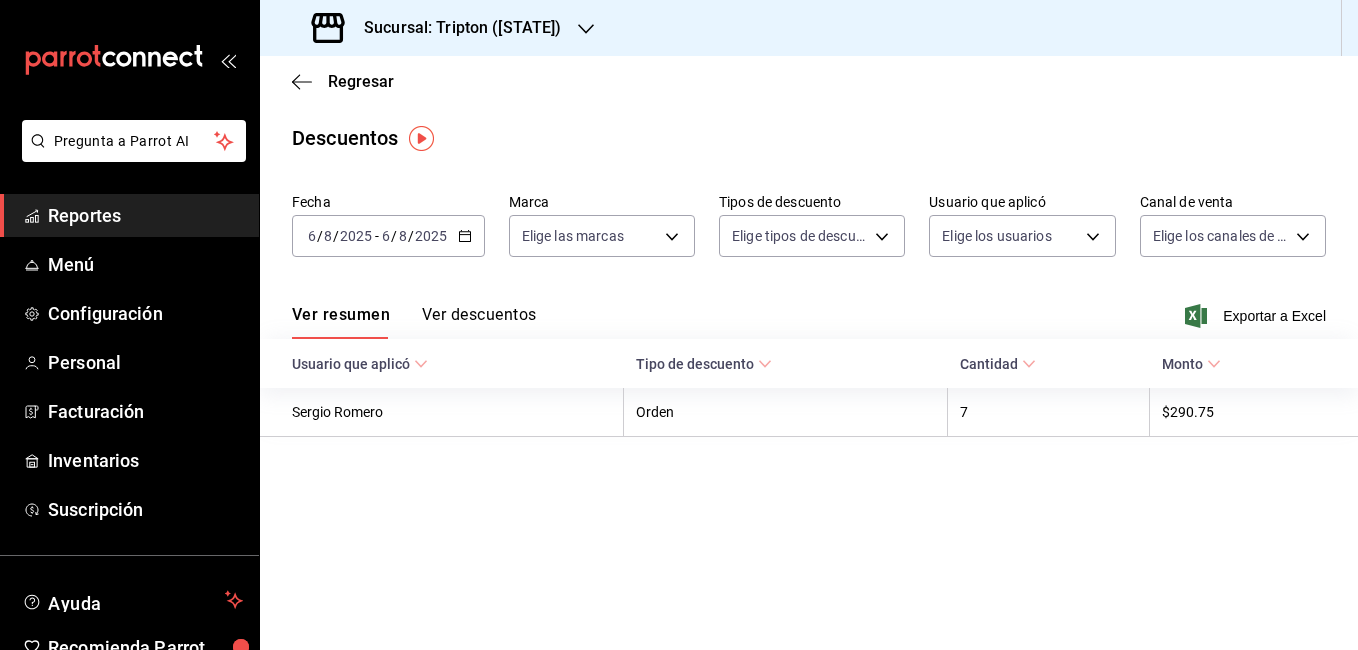 click on "Ver descuentos" at bounding box center (479, 322) 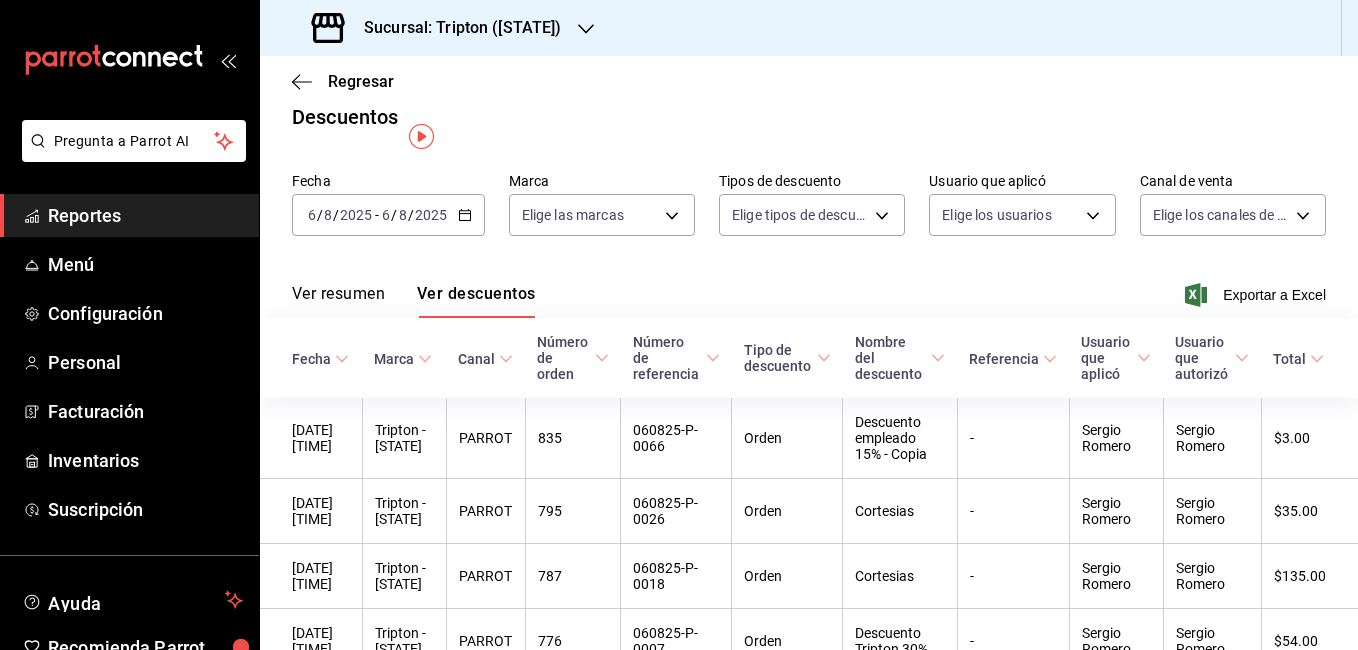 scroll, scrollTop: 0, scrollLeft: 0, axis: both 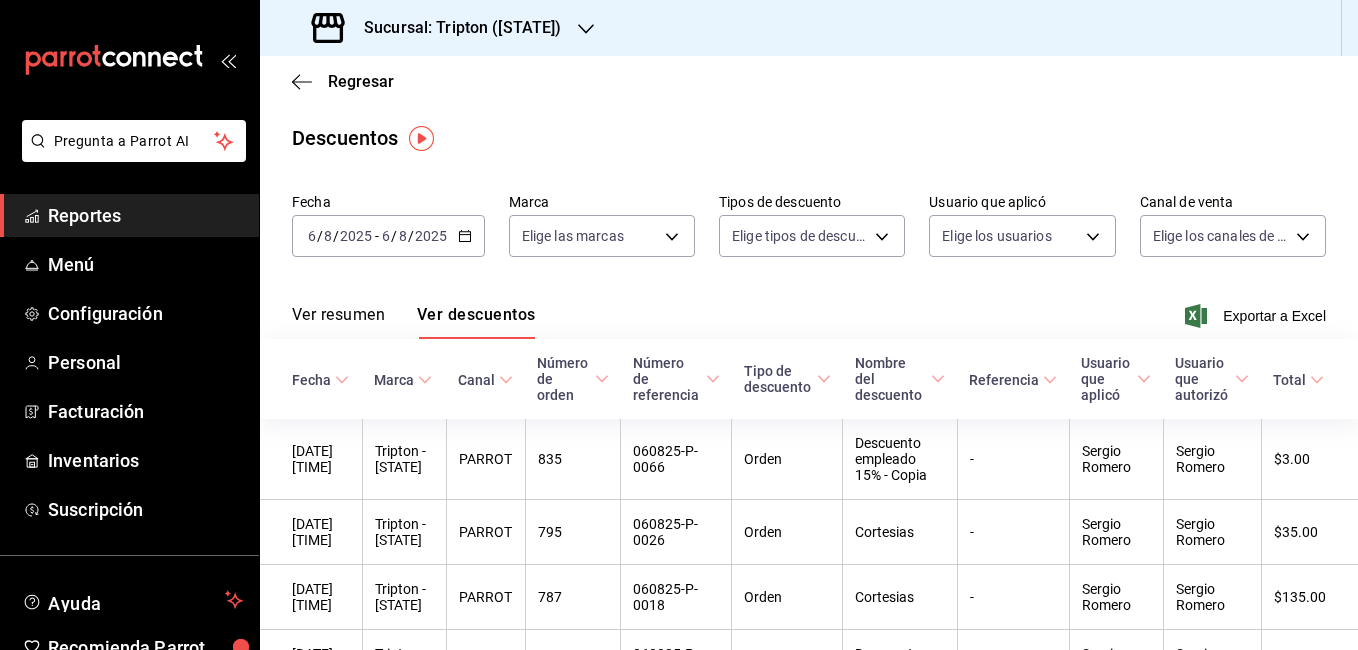 click on "Reportes" at bounding box center [145, 215] 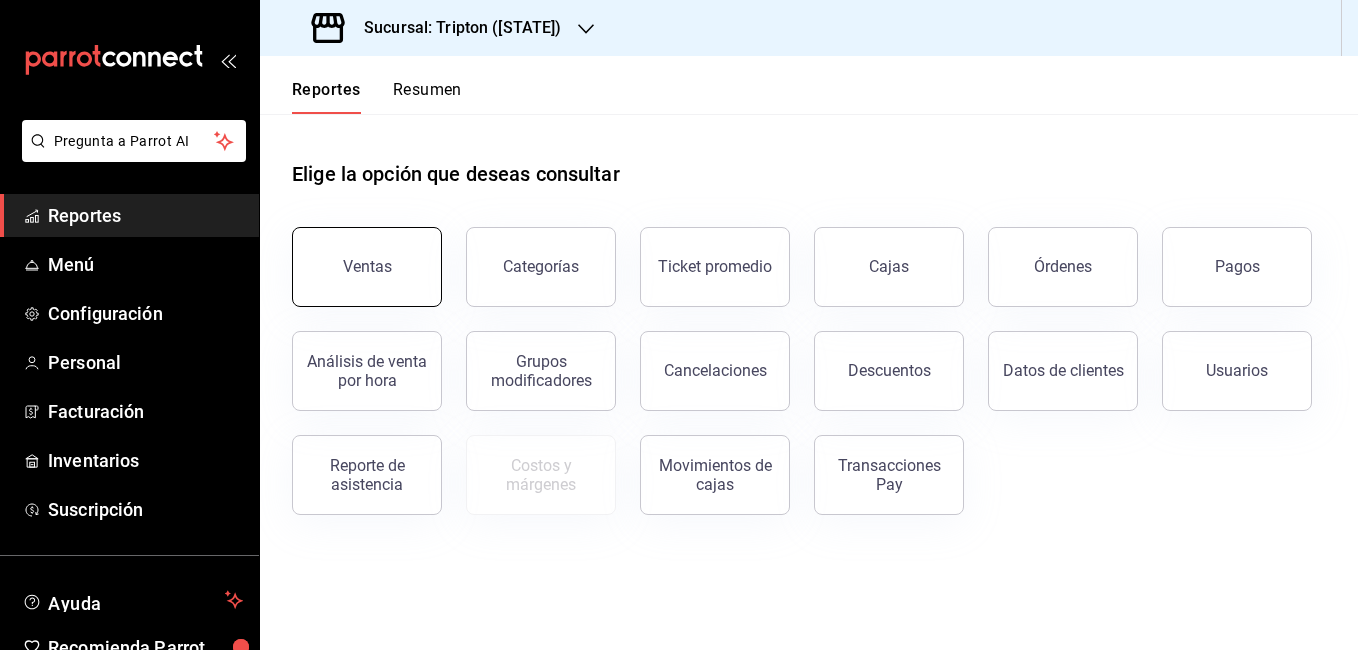 click on "Ventas" at bounding box center [367, 267] 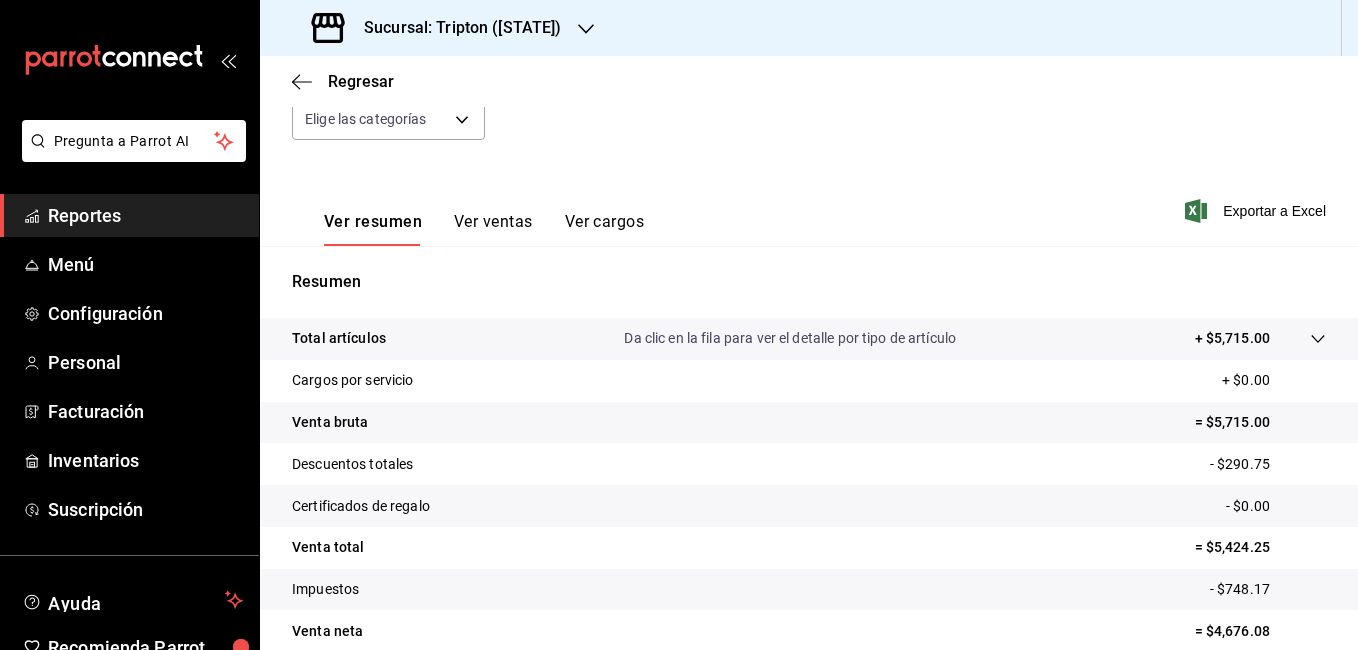scroll, scrollTop: 308, scrollLeft: 0, axis: vertical 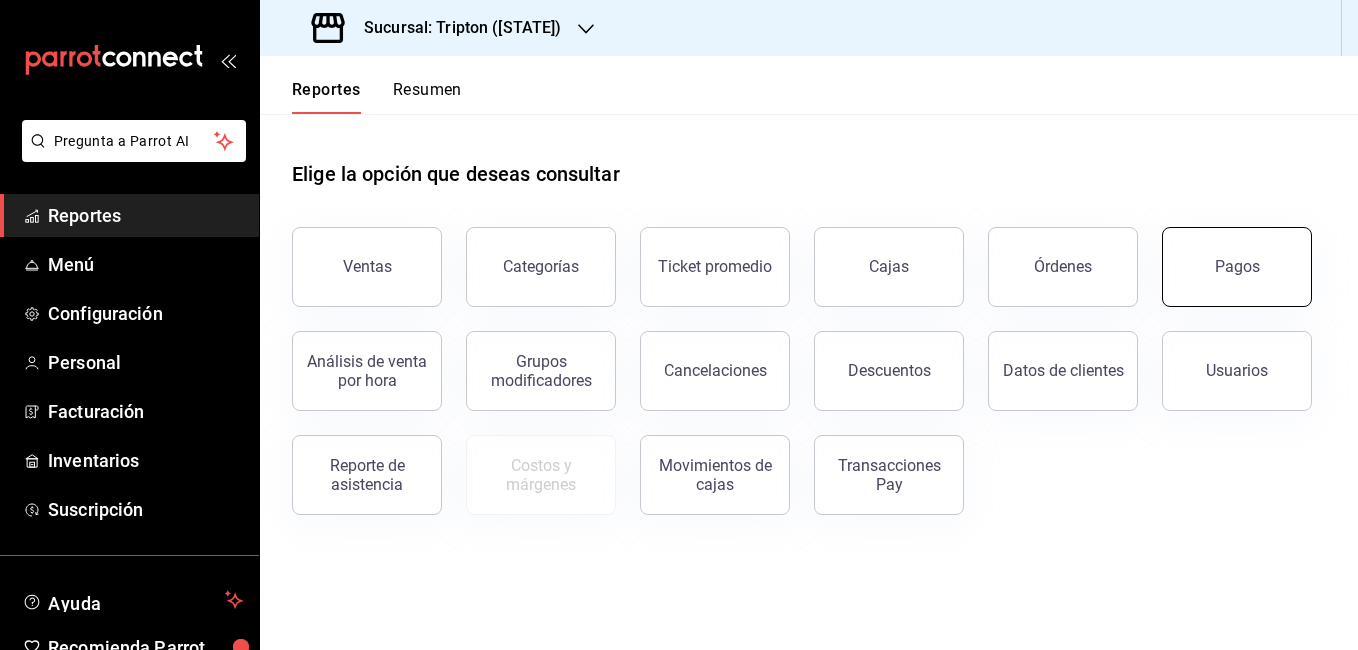 click on "Pagos" at bounding box center (1237, 267) 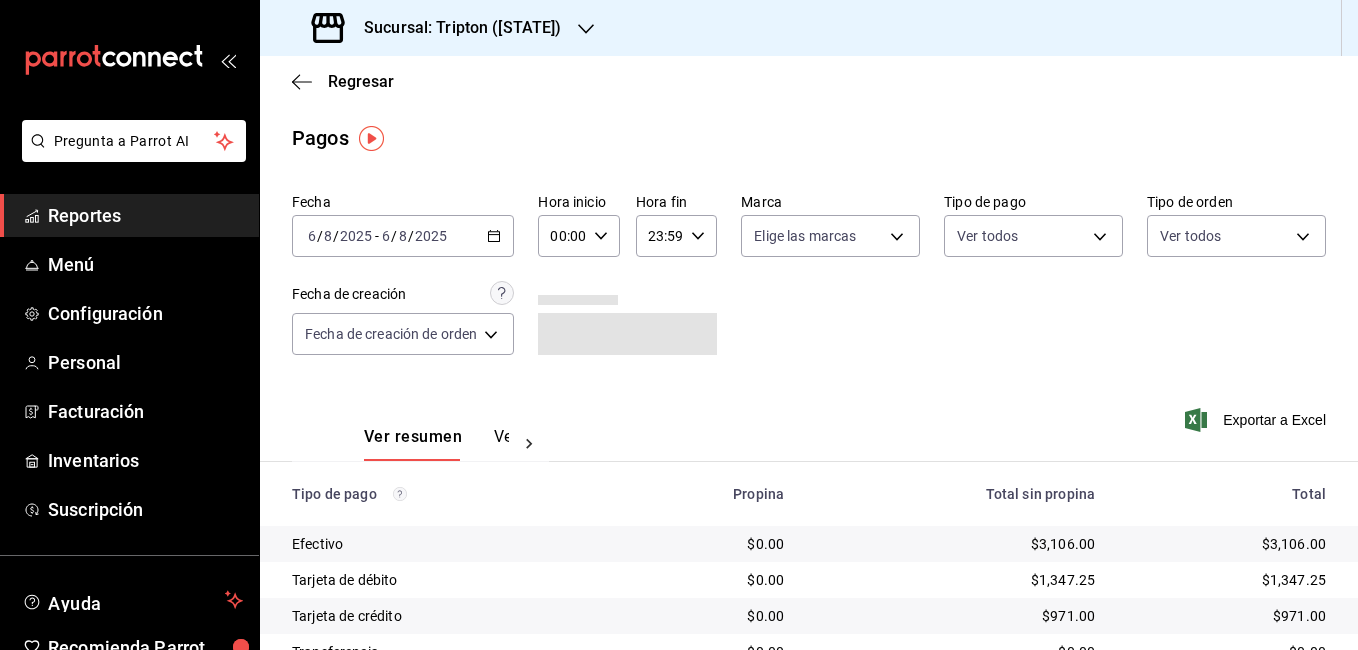 click on "Exportar a Excel" at bounding box center [1257, 420] 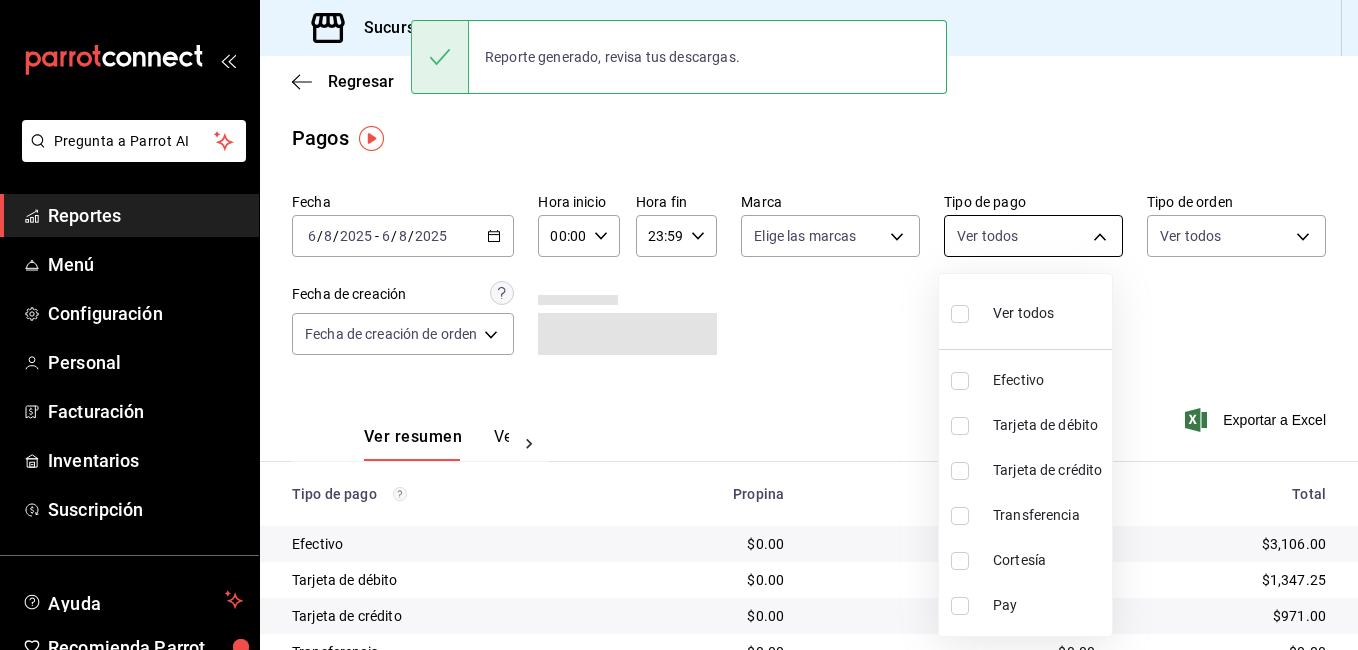 click on "Pregunta a Parrot AI Reportes   Menú   Configuración   Personal   Facturación   Inventarios   Suscripción   Ayuda Recomienda Parrot   Cheff Oscar   Sugerir nueva función   Sucursal: Tripton (Sinaloa) Regresar Pagos Fecha 2025-08-06 6 / 8 / 2025 - 2025-08-06 6 / 8 / 2025 Hora inicio 00:00 Hora inicio Hora fin 23:59 Hora fin Marca Elige las marcas Tipo de pago Ver todos Tipo de orden Ver todos Fecha de creación   Fecha de creación de orden ORDER Ver resumen Ver pagos Exportar a Excel Tipo de pago   Propina Total sin propina Total Efectivo $0.00 $3,106.00 $3,106.00 Tarjeta de débito $0.00 $1,347.25 $1,347.25 Tarjeta de crédito $0.00 $971.00 $971.00 Transferencia $0.00 $0.00 $0.00 Cortesía $0.00 $0.00 $0.00 Pay $0.00 $0.00 $0.00 Total $0.00 $5,424.25 $5,424.25 Reporte generado, revisa tus descargas. Pregunta a Parrot AI Reportes   Menú   Configuración   Personal   Facturación   Inventarios   Suscripción   Ayuda Recomienda Parrot   Cheff Oscar   Sugerir nueva función   Ver video tutorial Ir a video" at bounding box center [679, 325] 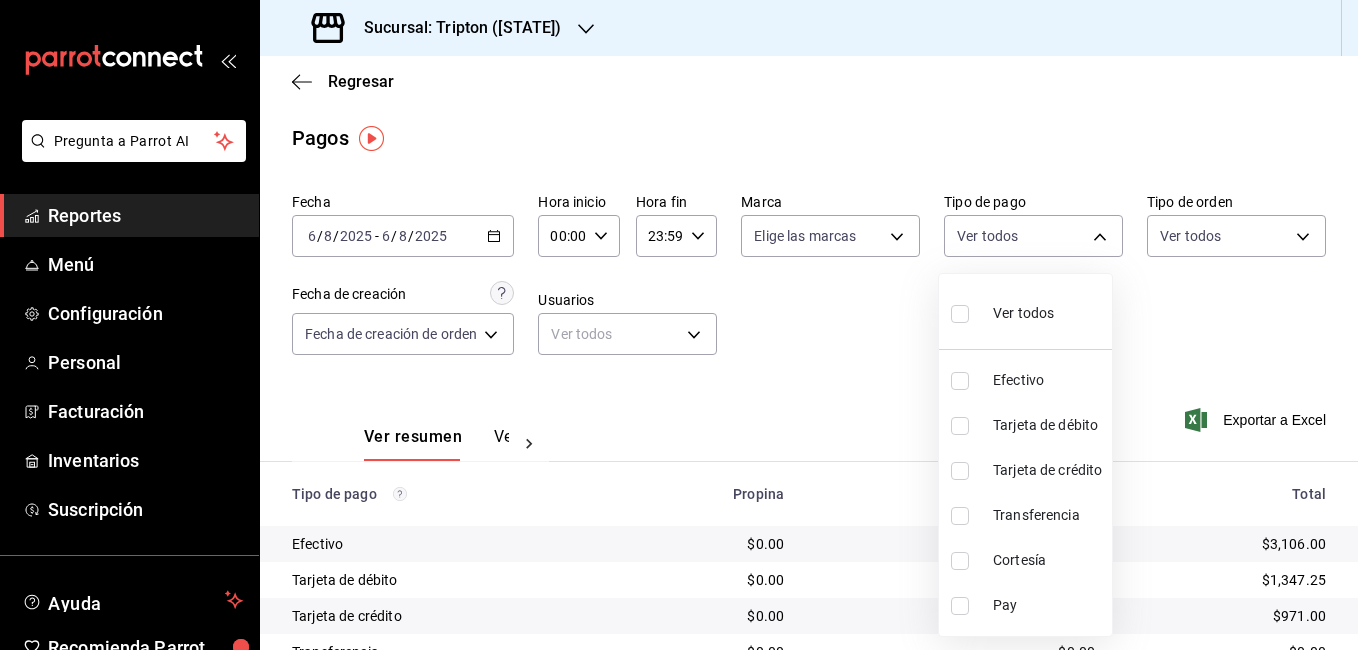 click on "Efectivo" at bounding box center [1048, 380] 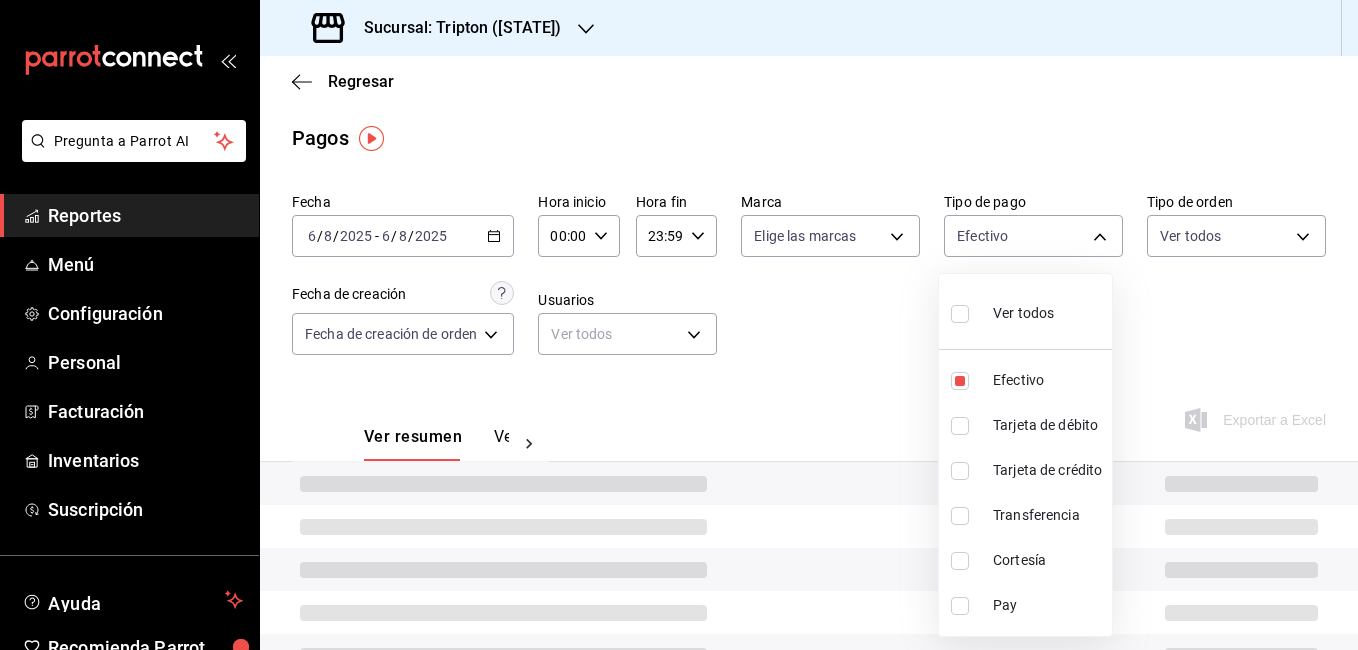 click on "Tarjeta de débito" at bounding box center (1048, 425) 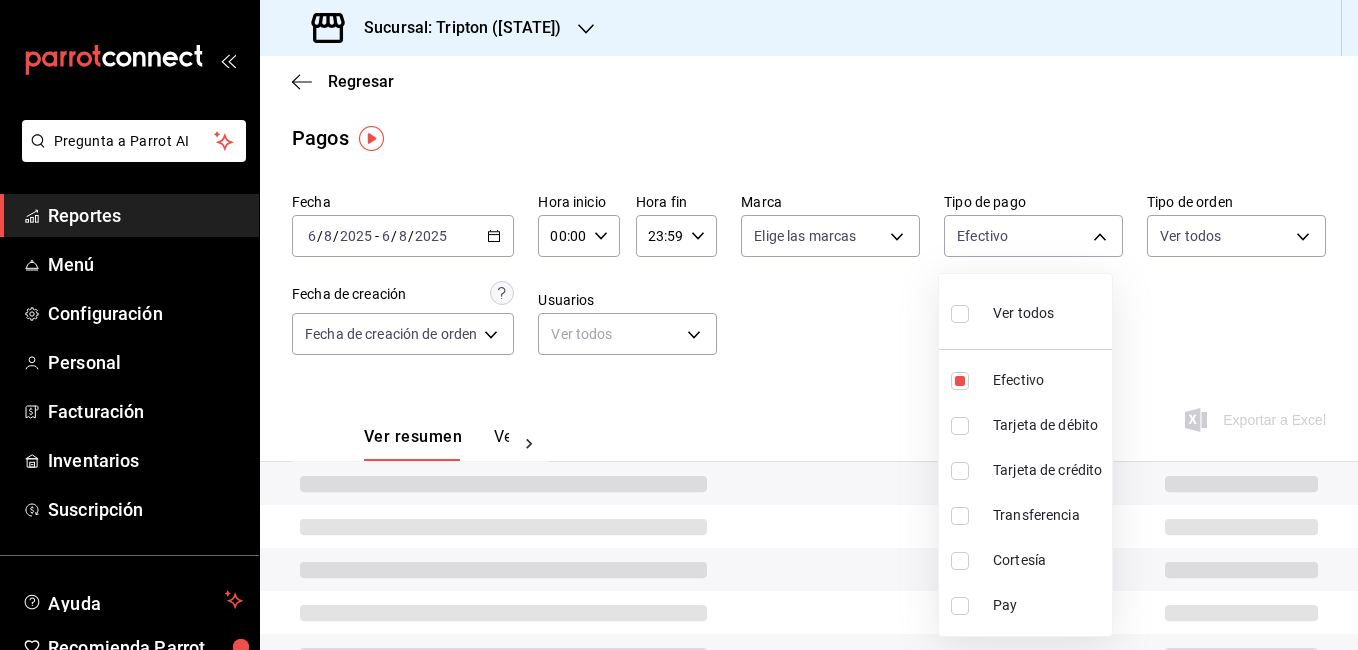 type on "1299e117-1799-42cf-a266-ae09f30b20f8,7903874f-dd1c-4377-98d6-b3cabe1aebfe" 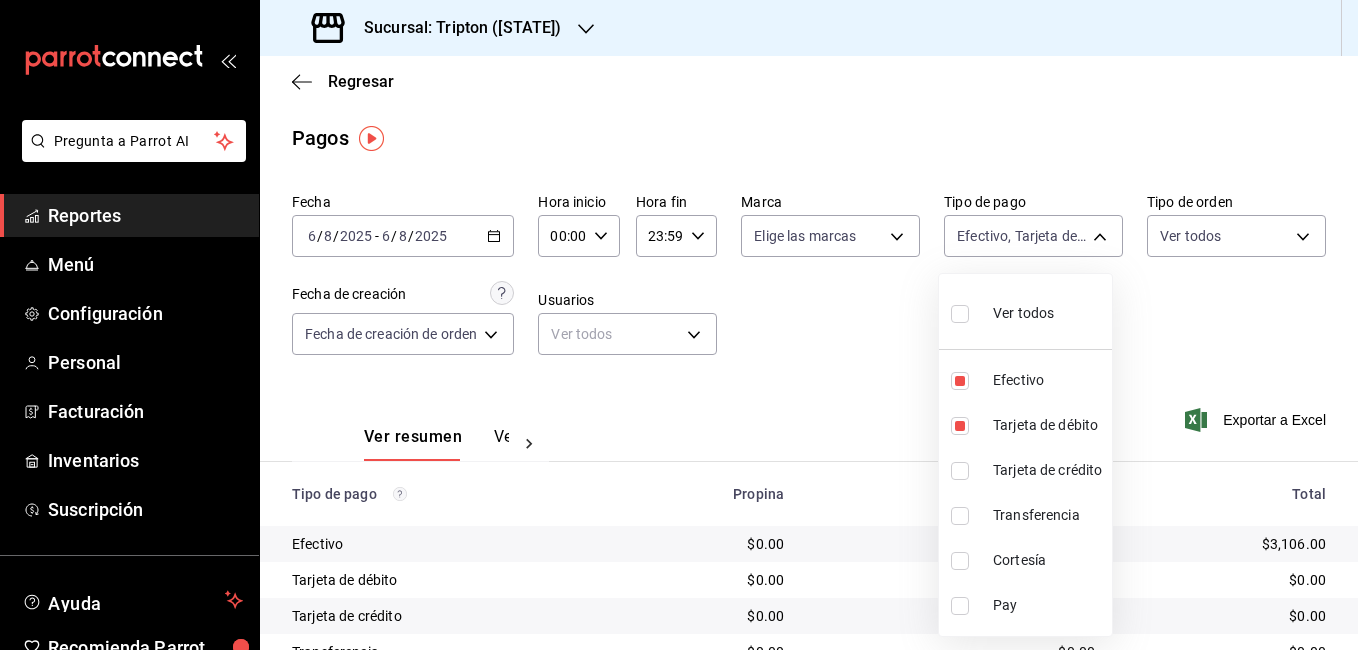 click on "Tarjeta de crédito" at bounding box center (1048, 470) 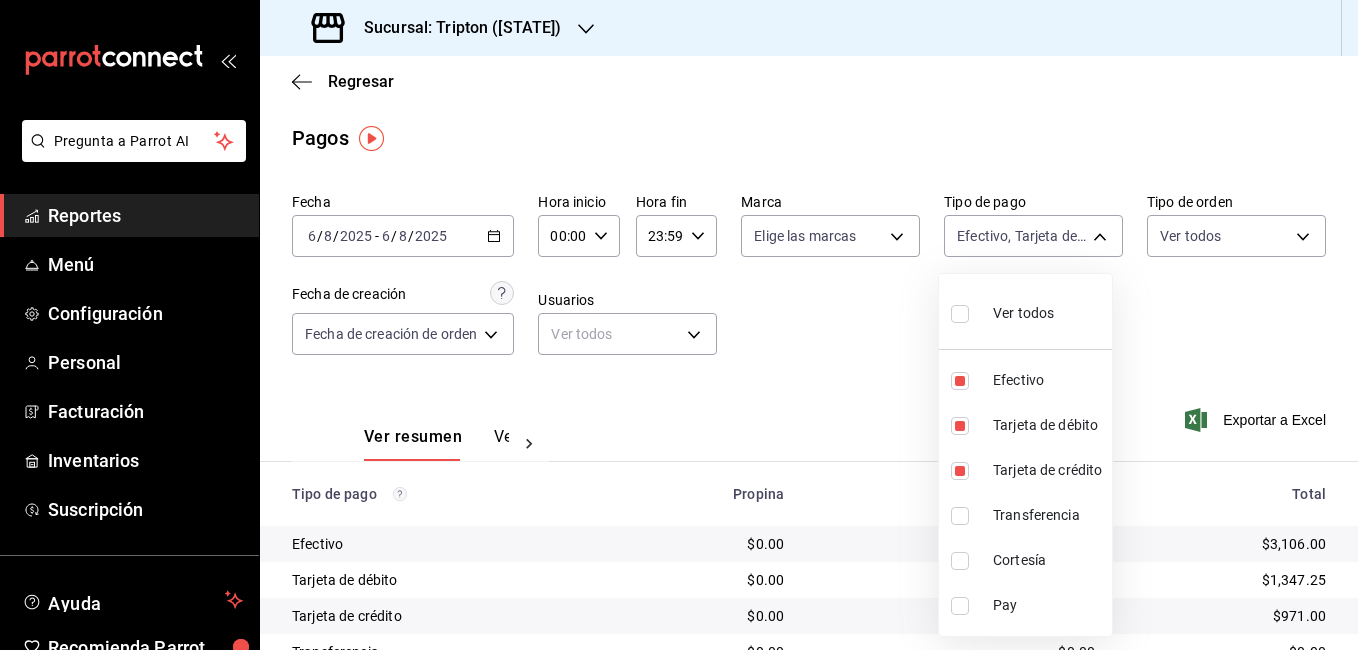 click at bounding box center [679, 325] 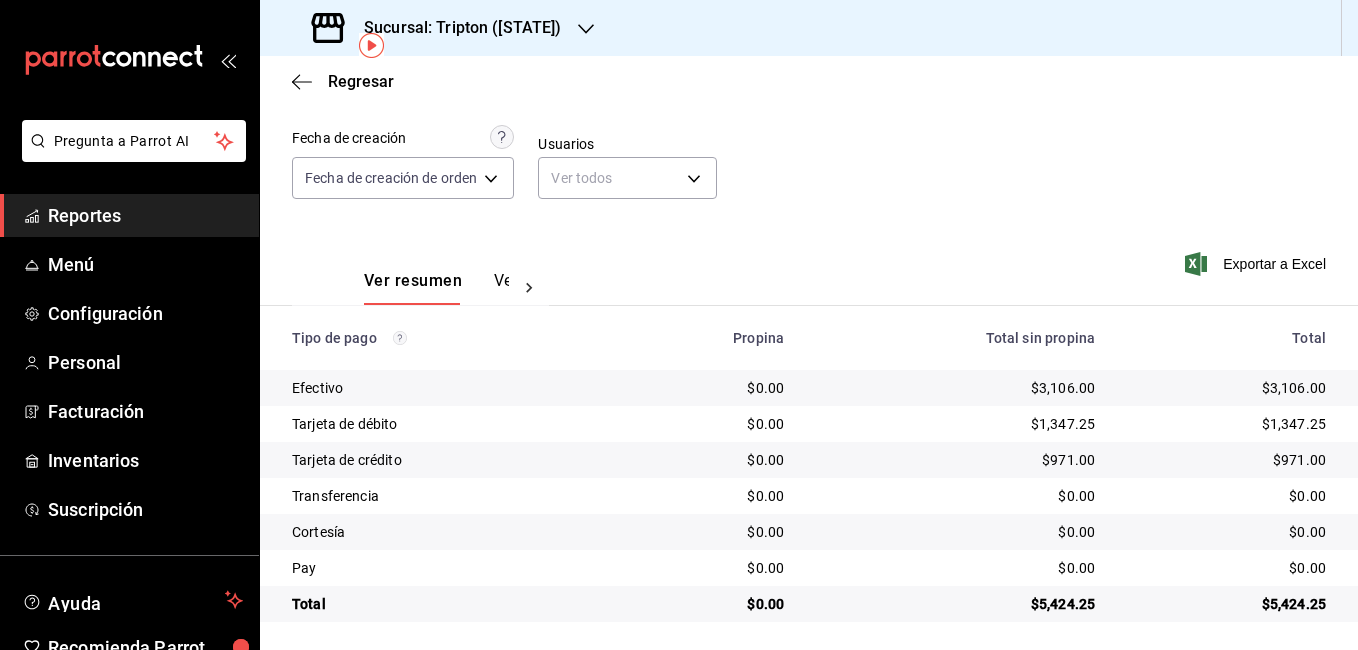 scroll, scrollTop: 161, scrollLeft: 0, axis: vertical 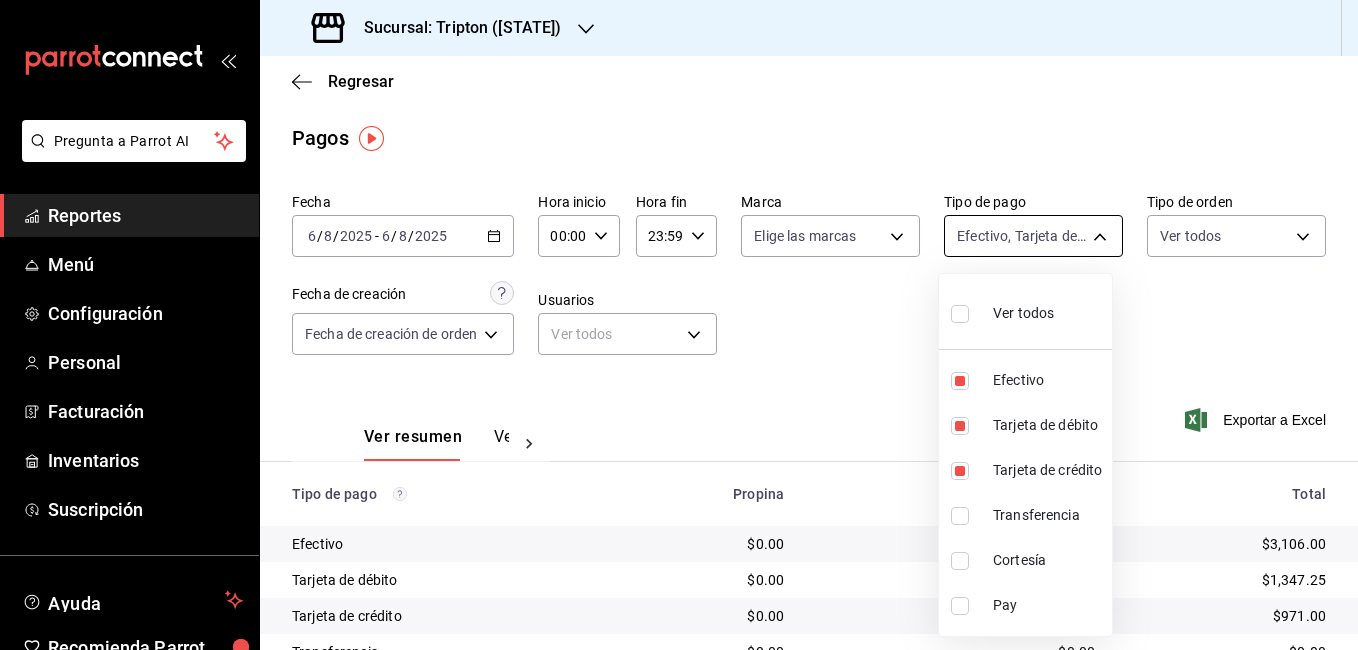 click on "Pregunta a Parrot AI Reportes   Menú   Configuración   Personal   Facturación   Inventarios   Suscripción   Ayuda Recomienda Parrot   Cheff Oscar   Sugerir nueva función   Sucursal: Tripton (Sinaloa) Regresar Pagos Fecha 2025-08-06 6 / 8 / 2025 - 2025-08-06 6 / 8 / 2025 Hora inicio 00:00 Hora inicio Hora fin 23:59 Hora fin Marca Elige las marcas Tipo de pago Efectivo, Tarjeta de débito, Tarjeta de crédito 1299e117-1799-42cf-a266-ae09f30b20f8,7903874f-dd1c-4377-98d6-b3cabe1aebfe,af86ff48-0e04-4251-89e2-274faa2478b2 Tipo de orden Ver todos Fecha de creación   Fecha de creación de orden ORDER Usuarios Ver todos null Ver resumen Ver pagos Exportar a Excel Tipo de pago   Propina Total sin propina Total Efectivo $0.00 $3,106.00 $3,106.00 Tarjeta de débito $0.00 $1,347.25 $1,347.25 Tarjeta de crédito $0.00 $971.00 $971.00 Transferencia $0.00 $0.00 $0.00 Cortesía $0.00 $0.00 $0.00 Pay $0.00 $0.00 $0.00 Total $0.00 $5,424.25 $5,424.25 Pregunta a Parrot AI Reportes   Menú   Configuración   Personal" at bounding box center [679, 325] 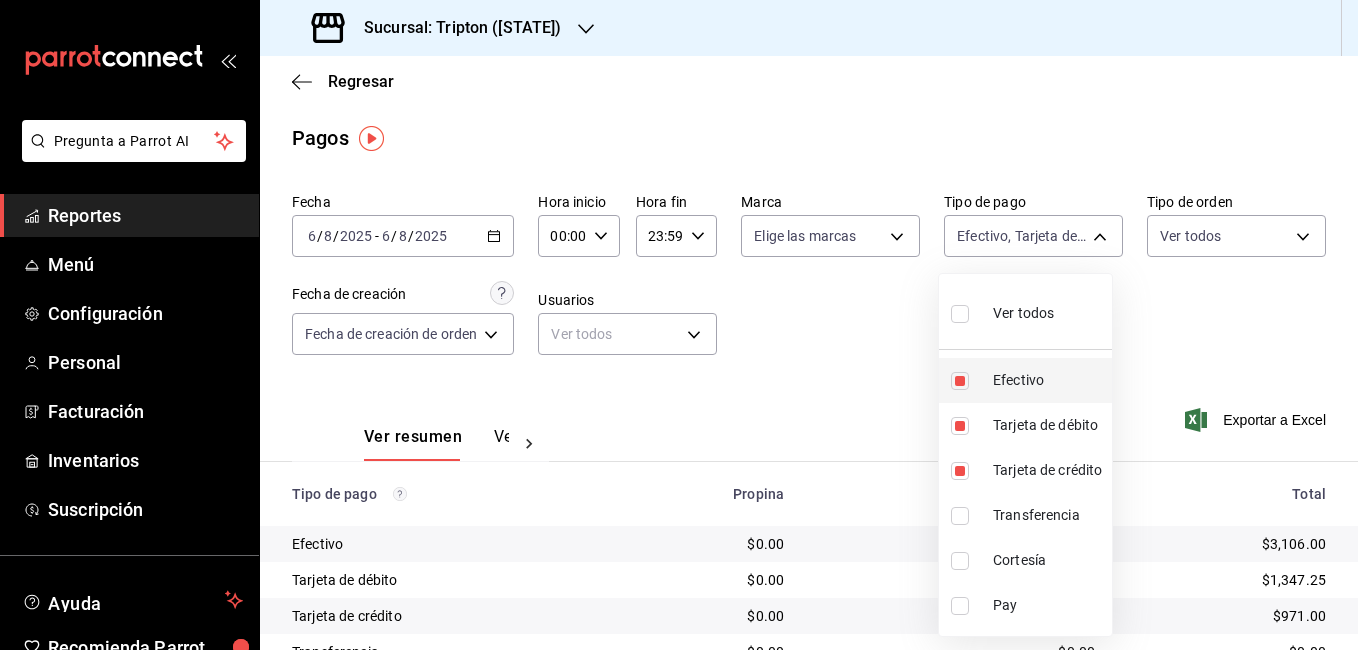 click on "Efectivo" at bounding box center (1048, 380) 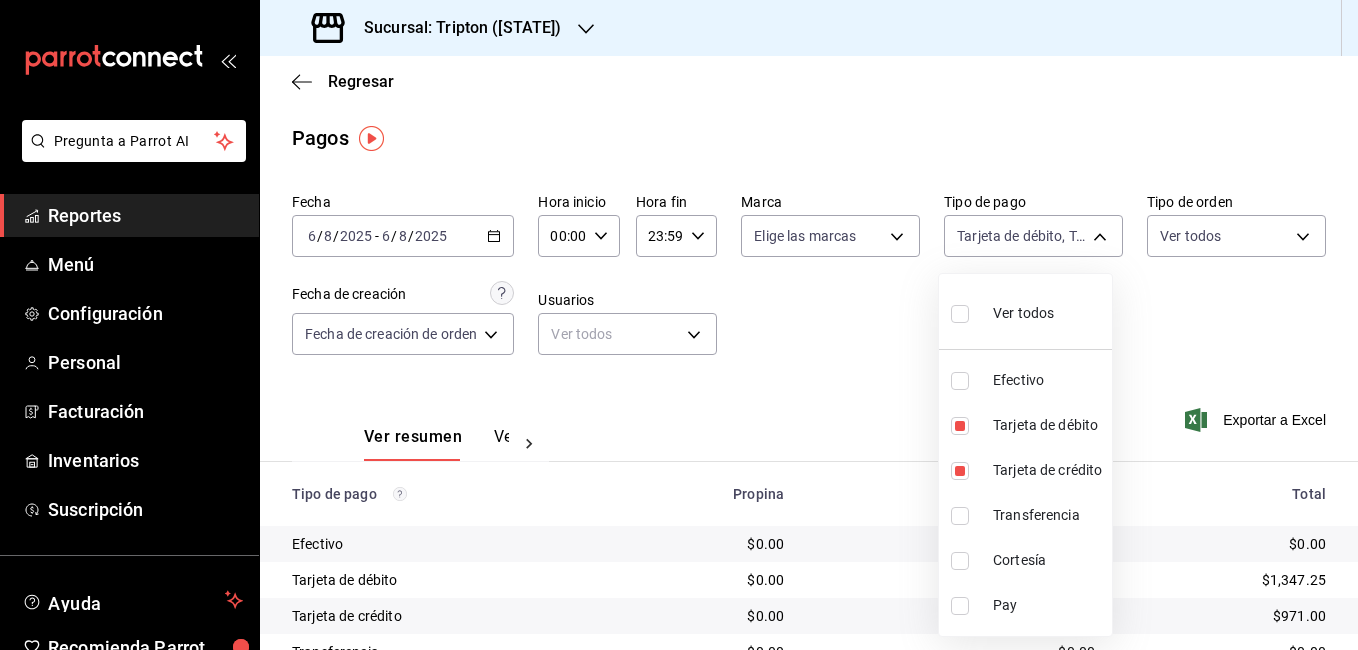 click at bounding box center (679, 325) 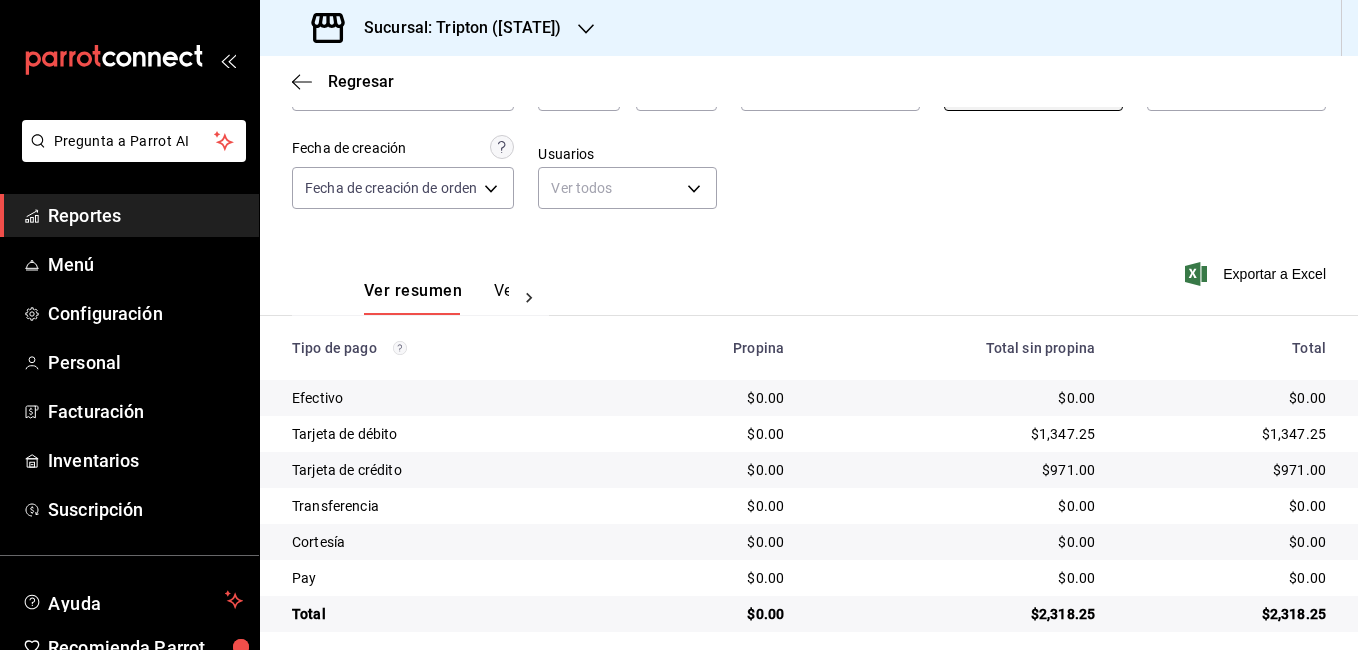 scroll, scrollTop: 161, scrollLeft: 0, axis: vertical 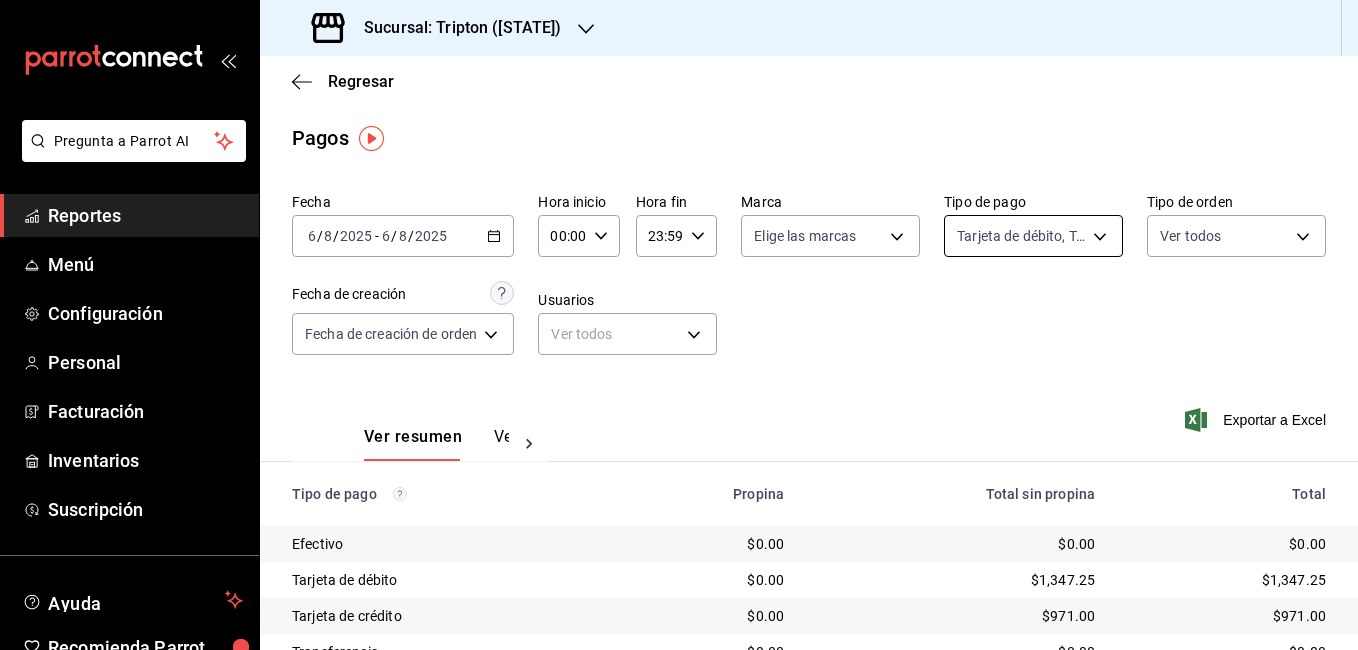 click on "Pregunta a Parrot AI Reportes   Menú   Configuración   Personal   Facturación   Inventarios   Suscripción   Ayuda Recomienda Parrot   Cheff Oscar   Sugerir nueva función   Sucursal: Tripton (Sinaloa) Regresar Pagos Fecha 2025-08-06 6 / 8 / 2025 - 2025-08-06 6 / 8 / 2025 Hora inicio 00:00 Hora inicio Hora fin 23:59 Hora fin Marca Elige las marcas Tipo de pago Tarjeta de débito, Tarjeta de crédito 7903874f-dd1c-4377-98d6-b3cabe1aebfe,af86ff48-0e04-4251-89e2-274faa2478b2 Tipo de orden Ver todos Fecha de creación   Fecha de creación de orden ORDER Usuarios Ver todos null Ver resumen Ver pagos Exportar a Excel Tipo de pago   Propina Total sin propina Total Efectivo $0.00 $0.00 $0.00 Tarjeta de débito $0.00 $1,347.25 $1,347.25 Tarjeta de crédito $0.00 $971.00 $971.00 Transferencia $0.00 $0.00 $0.00 Cortesía $0.00 $0.00 $0.00 Pay $0.00 $0.00 $0.00 Total $0.00 $2,318.25 $2,318.25 Pregunta a Parrot AI Reportes   Menú   Configuración   Personal   Facturación   Inventarios   Suscripción   Ayuda" at bounding box center [679, 325] 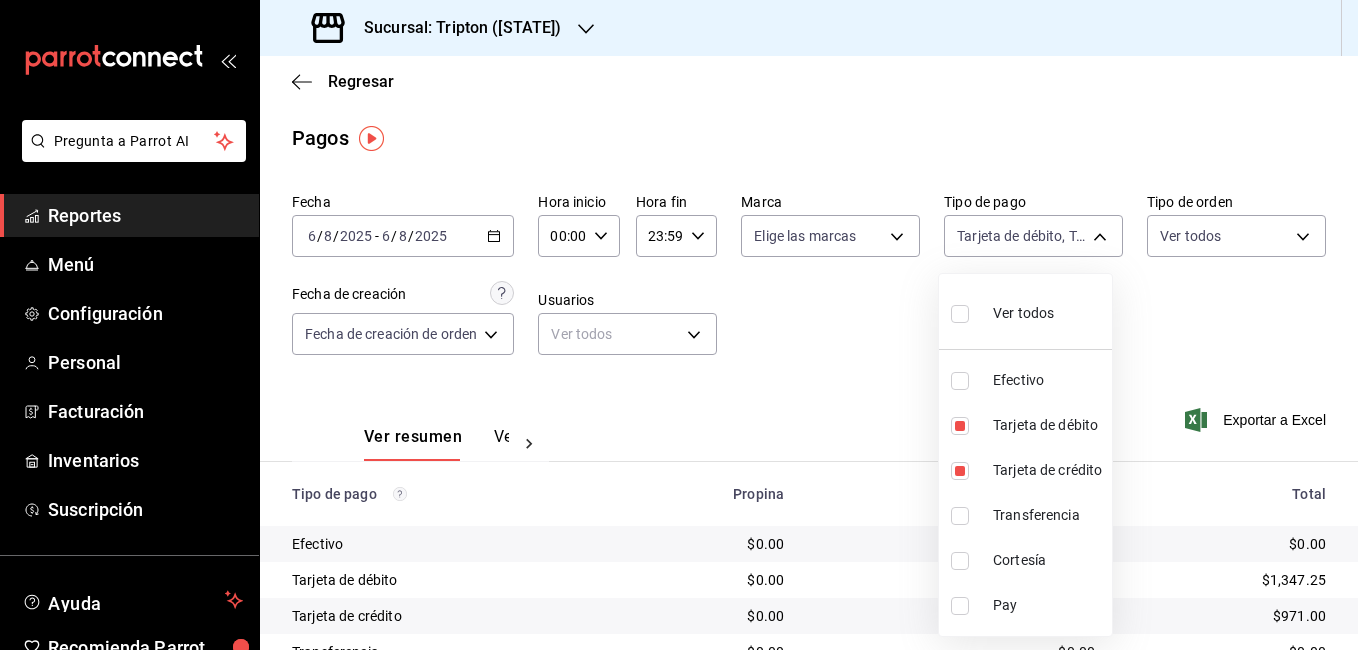click on "Efectivo" at bounding box center (1048, 380) 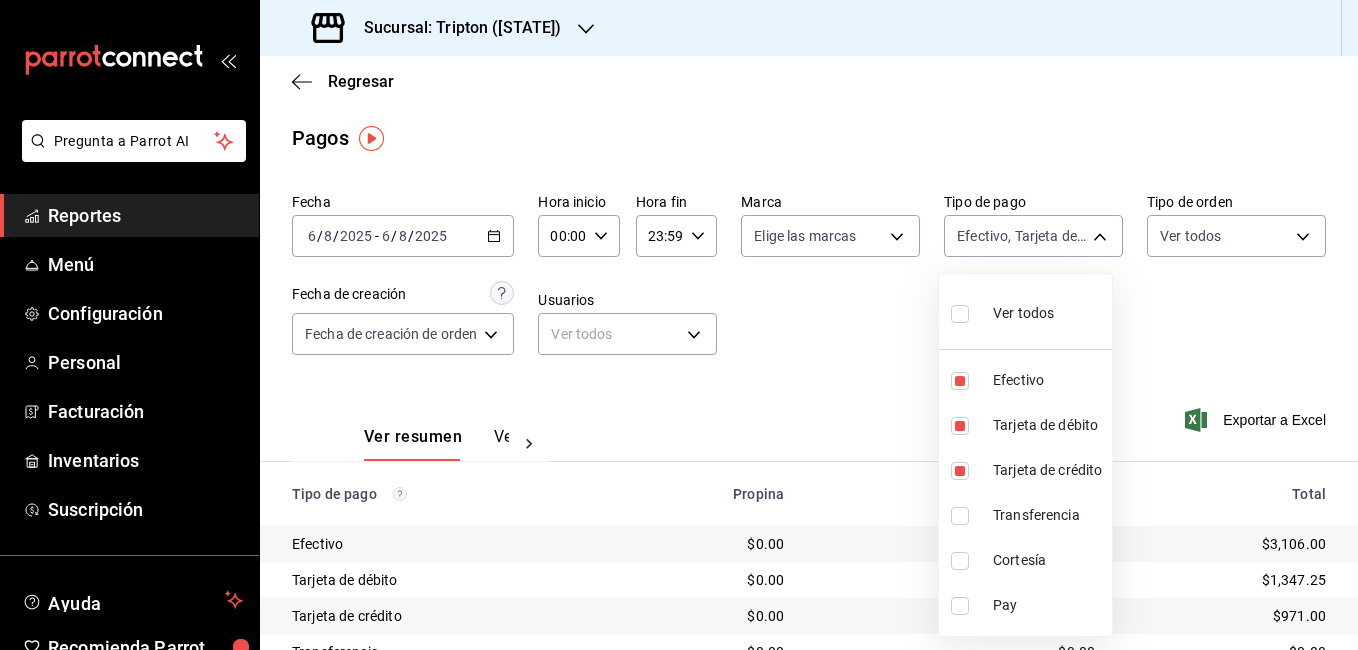 click at bounding box center [679, 325] 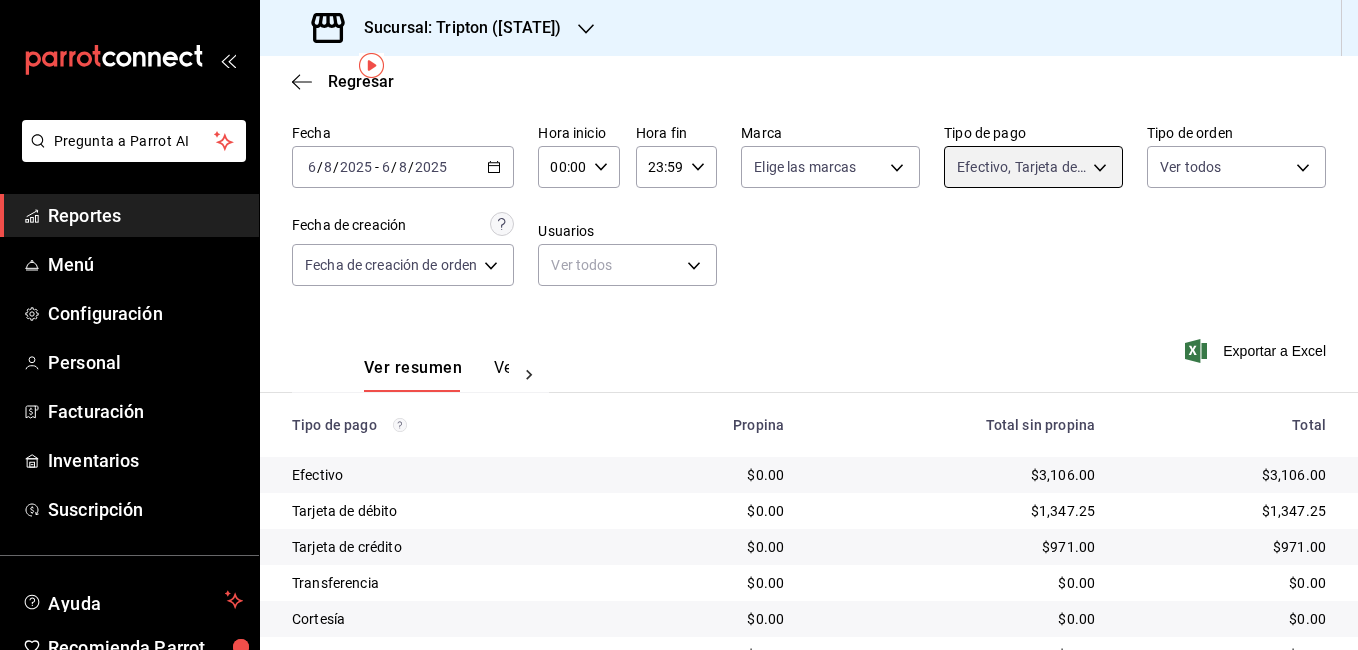 scroll, scrollTop: 74, scrollLeft: 0, axis: vertical 